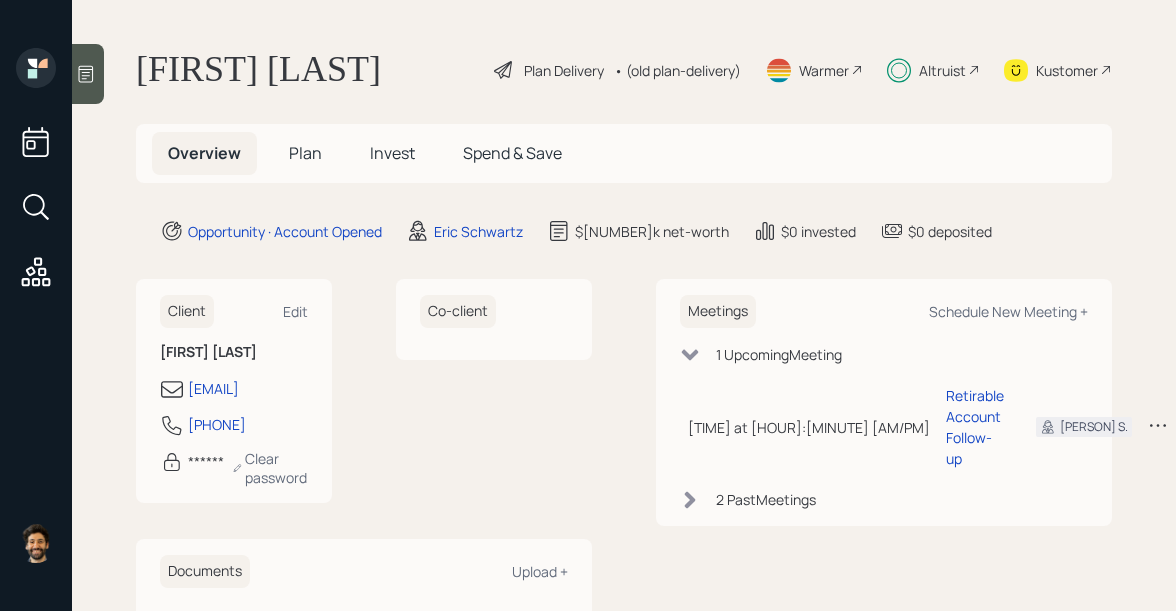 scroll, scrollTop: 0, scrollLeft: 0, axis: both 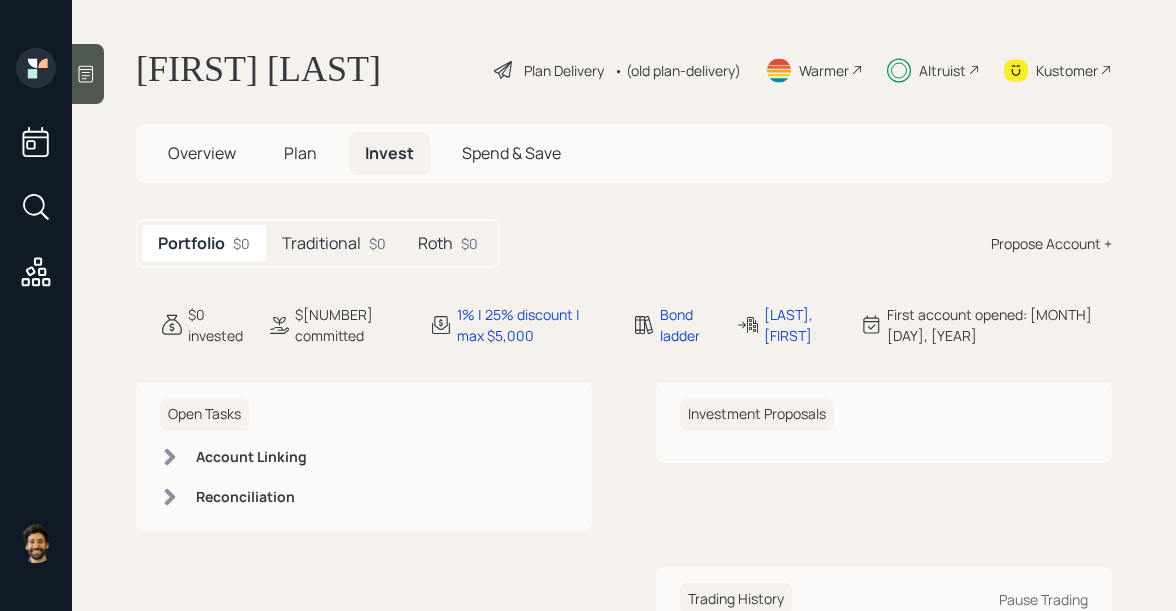 click on "Traditional" at bounding box center (321, 243) 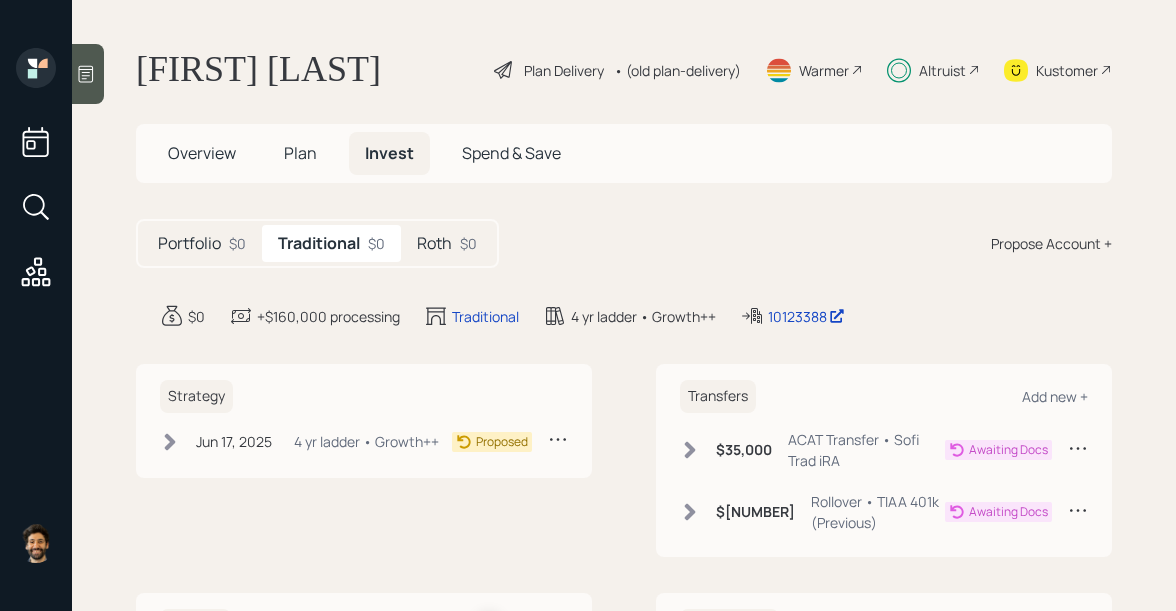 click on "Roth" at bounding box center [189, 243] 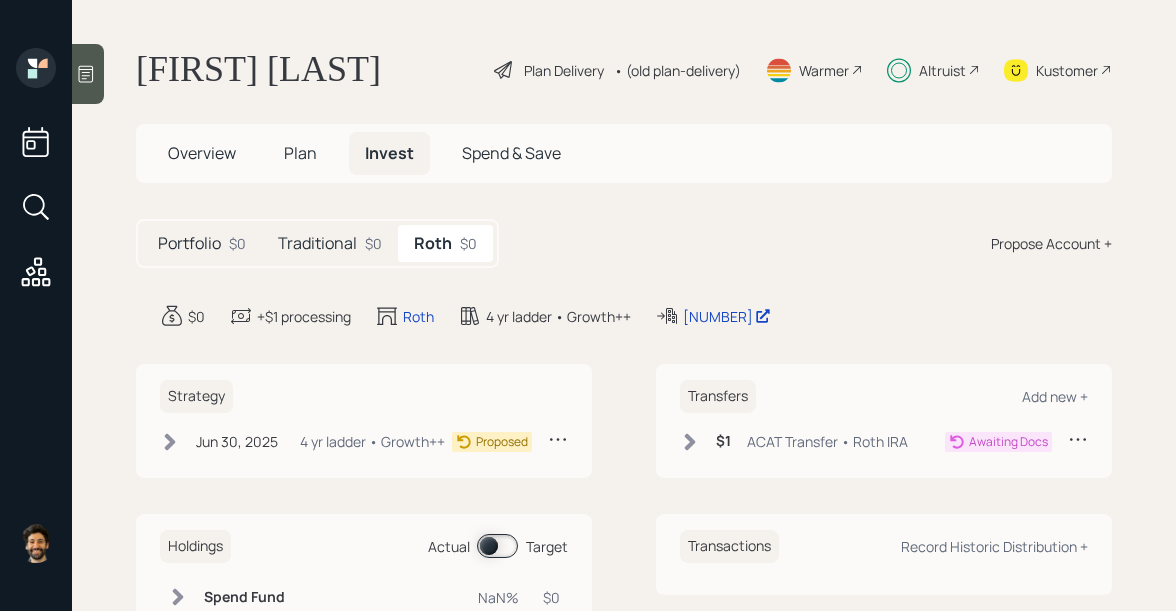 click on "Traditional $0" at bounding box center [330, 243] 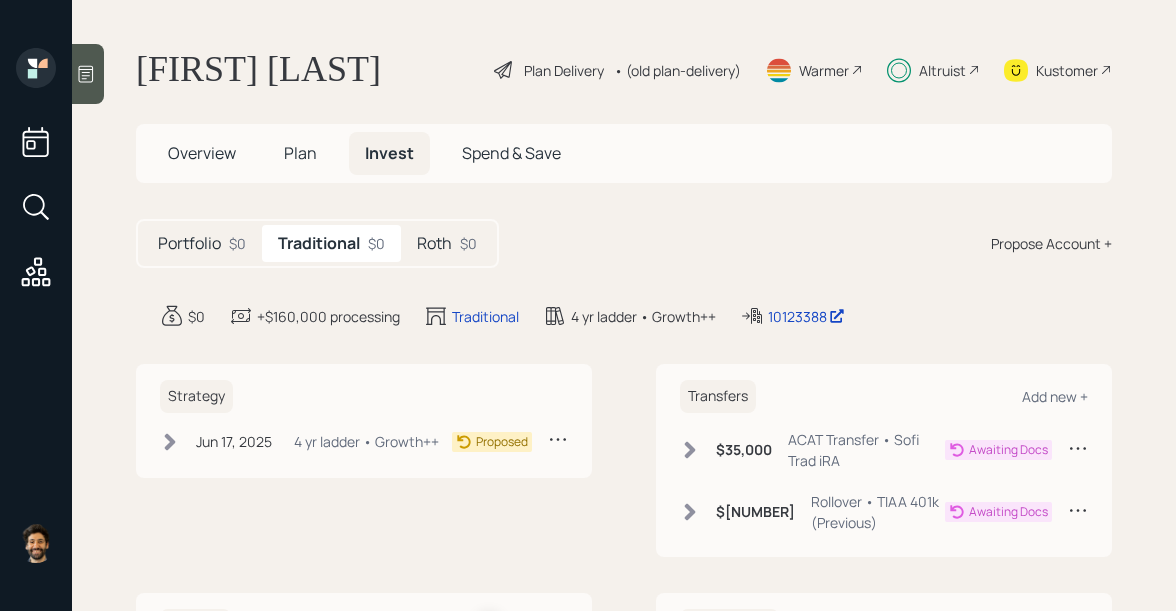 click at bounding box center (690, 450) 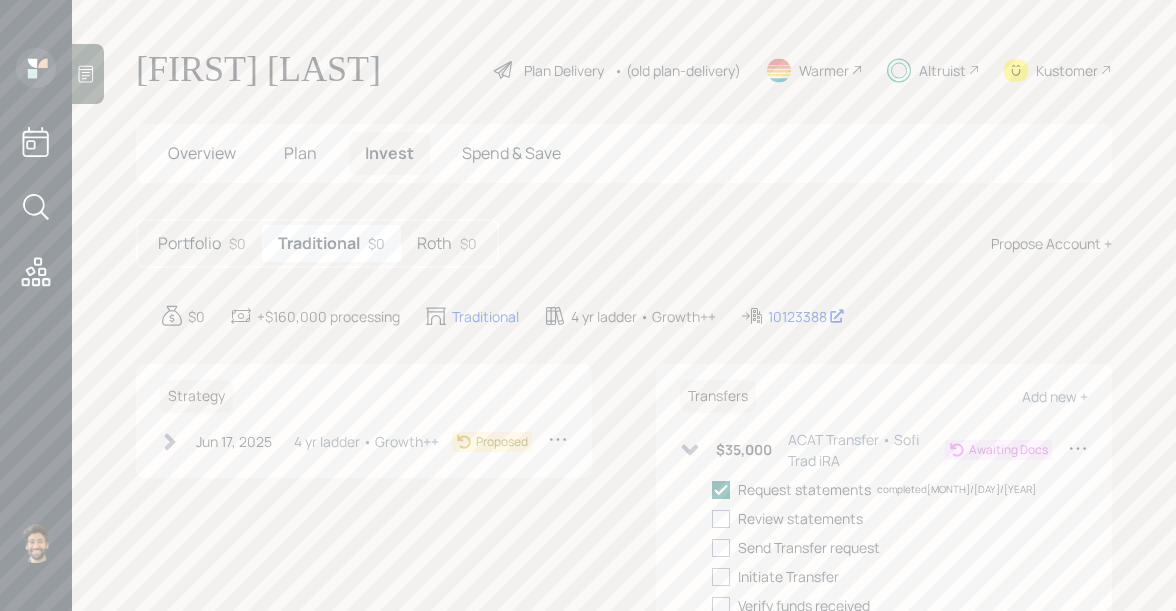 click at bounding box center [690, 450] 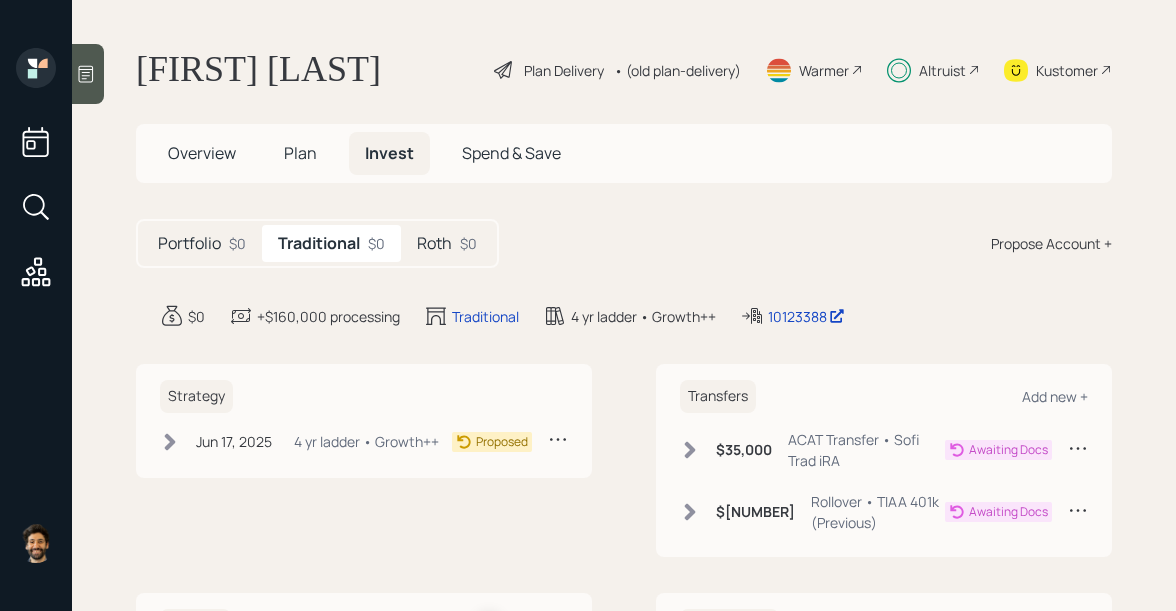 click at bounding box center (170, 442) 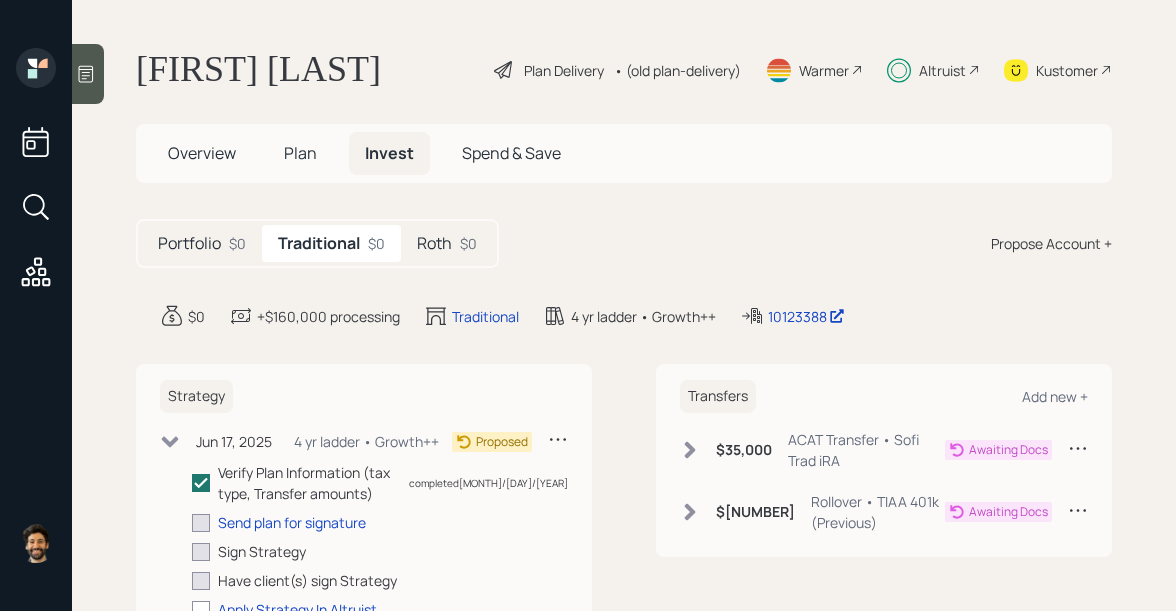 click at bounding box center [170, 441] 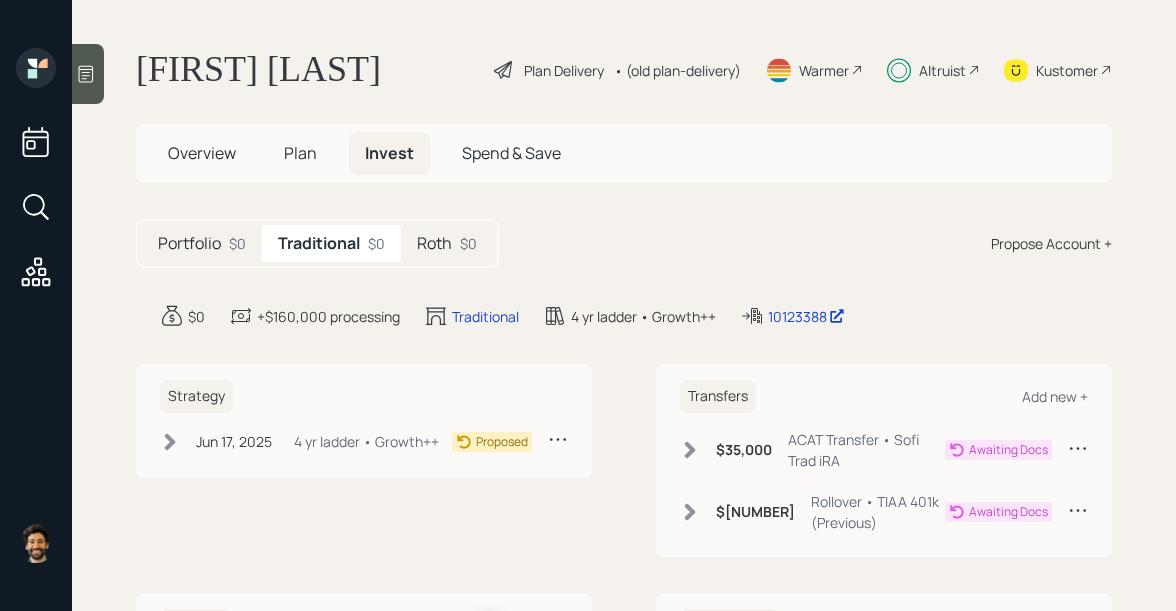 click at bounding box center (170, 442) 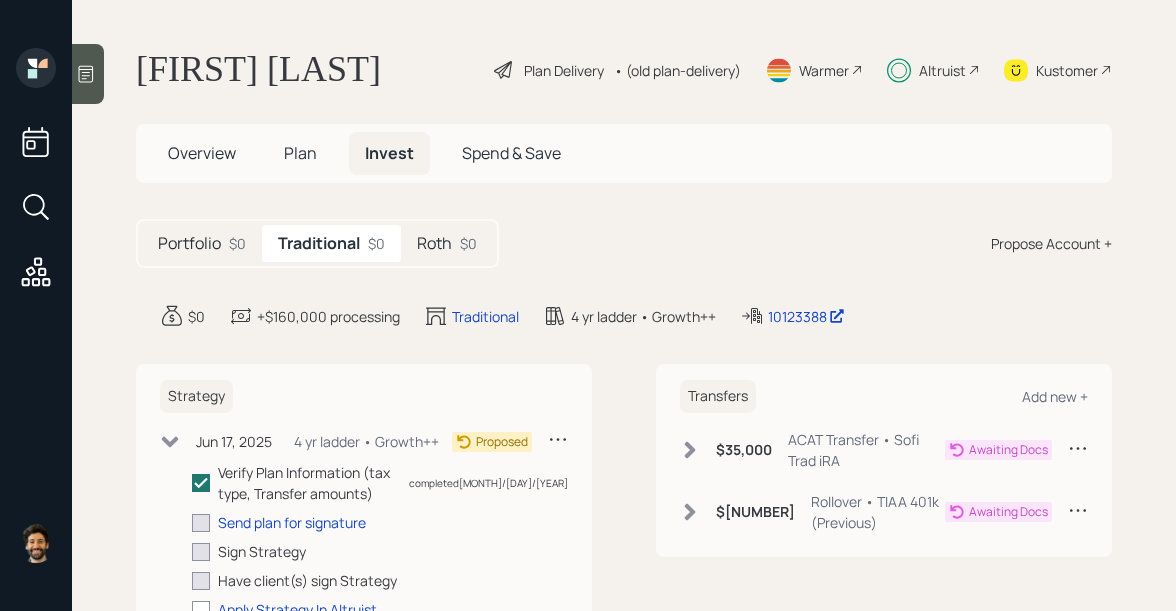 click at bounding box center (170, 441) 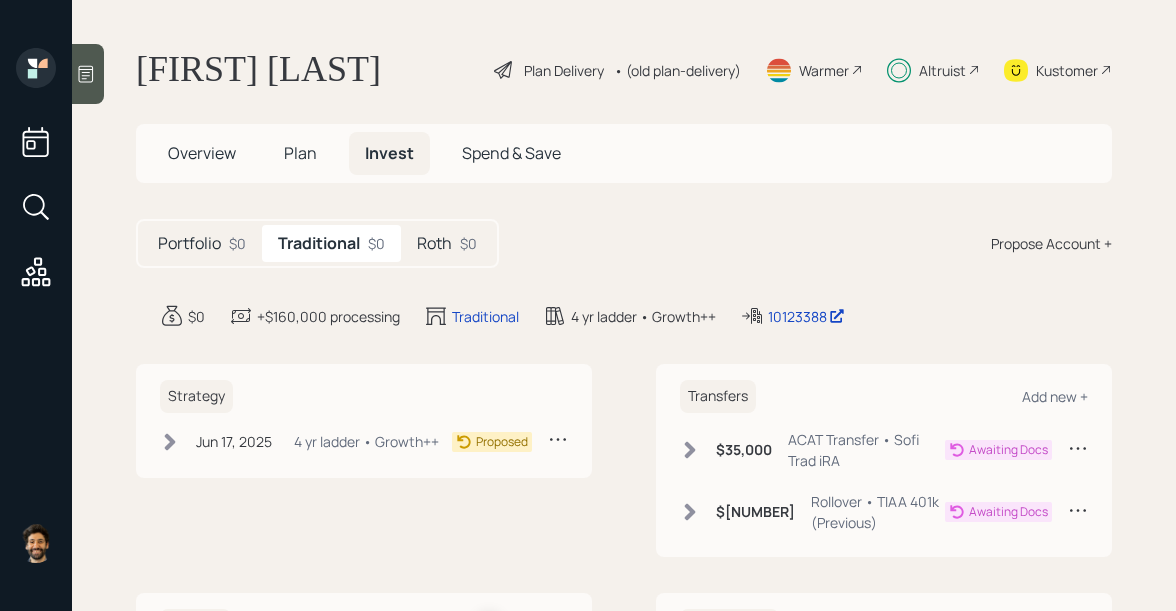 click on "Plan" at bounding box center [202, 153] 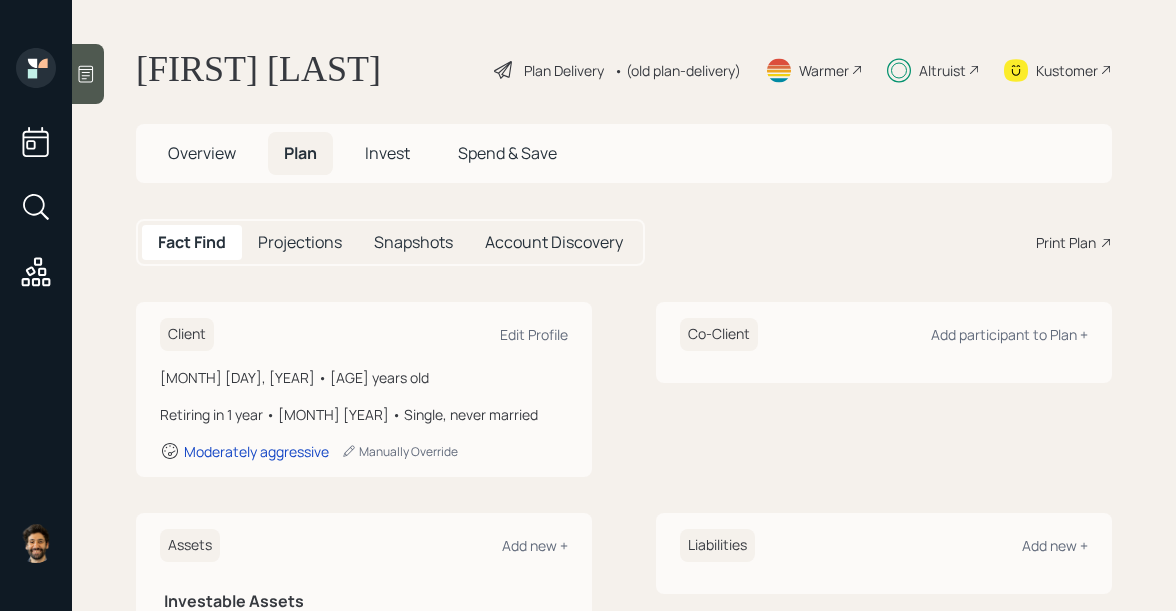 click on "Overview" at bounding box center [202, 153] 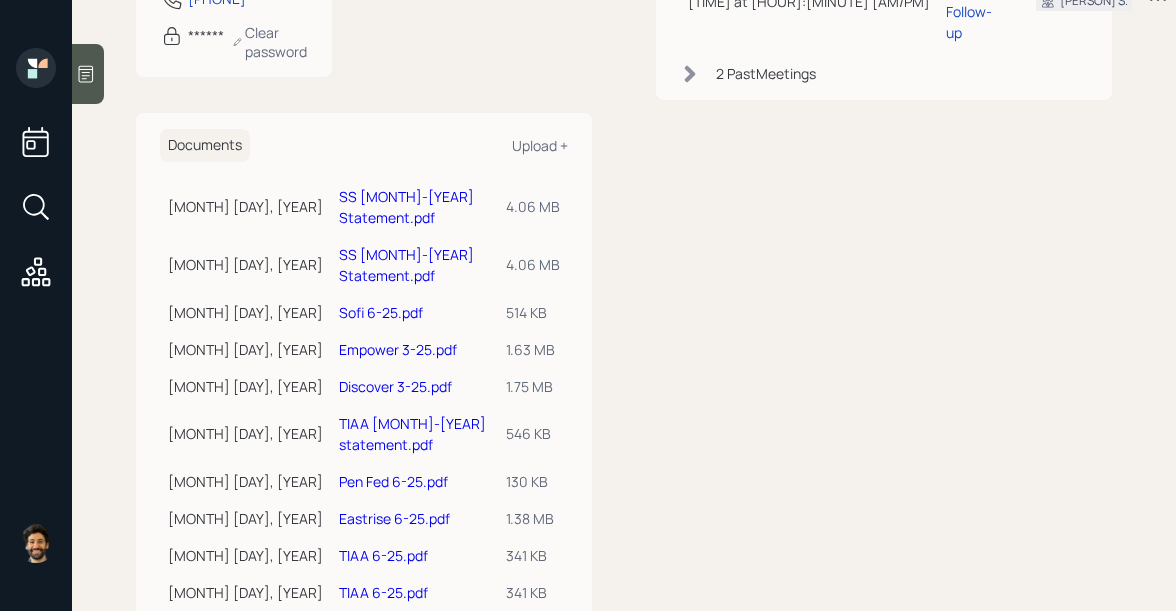 scroll, scrollTop: 0, scrollLeft: 0, axis: both 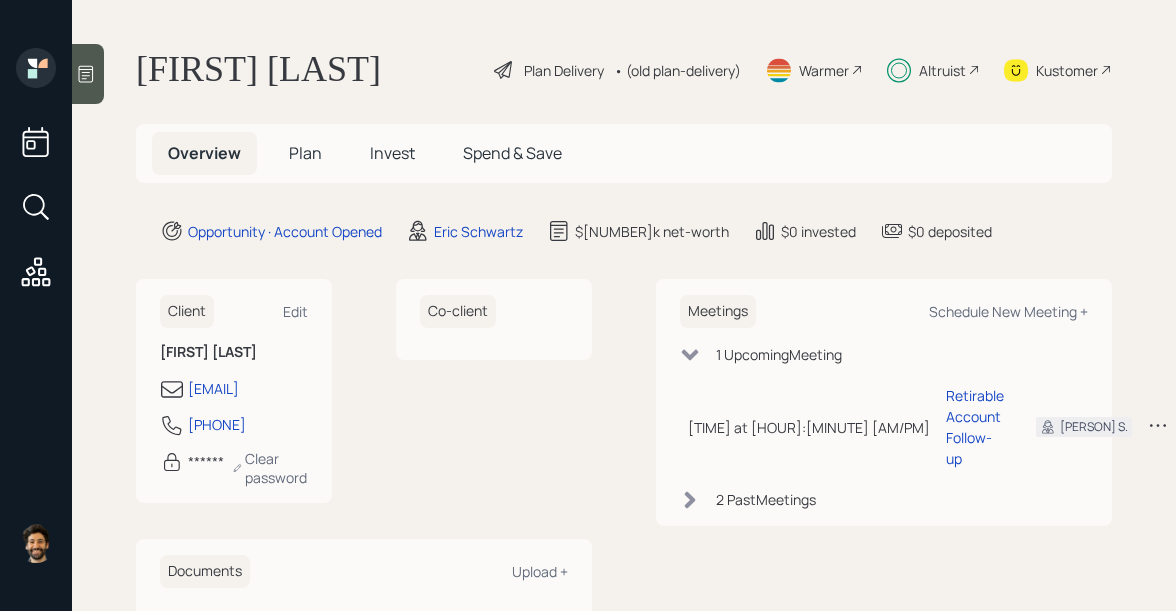 click on "Plan" at bounding box center [305, 153] 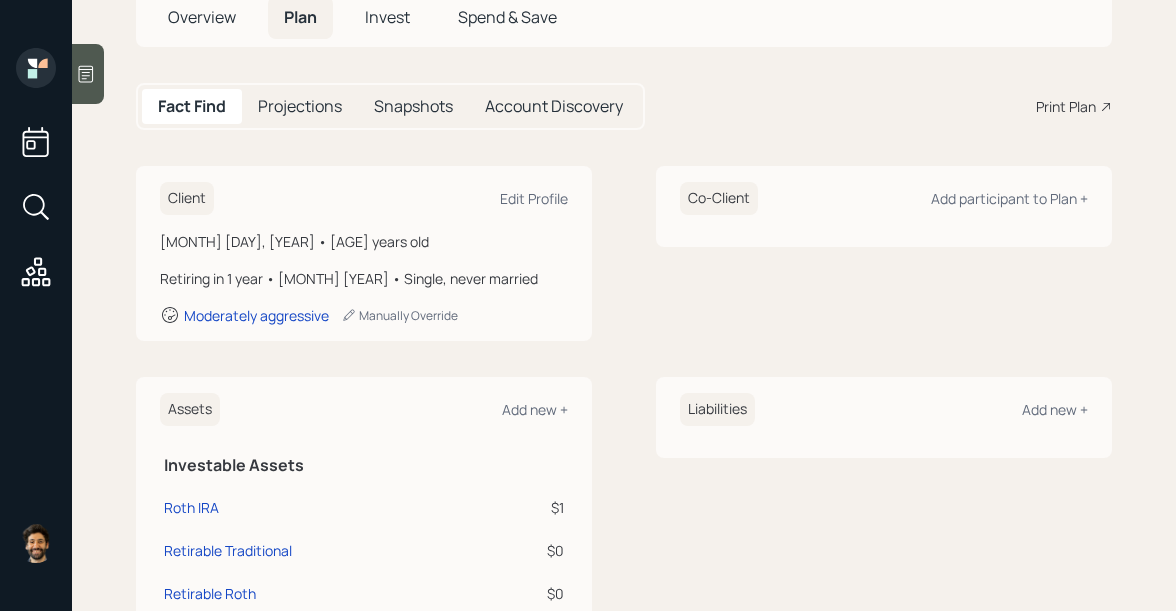 scroll, scrollTop: 0, scrollLeft: 0, axis: both 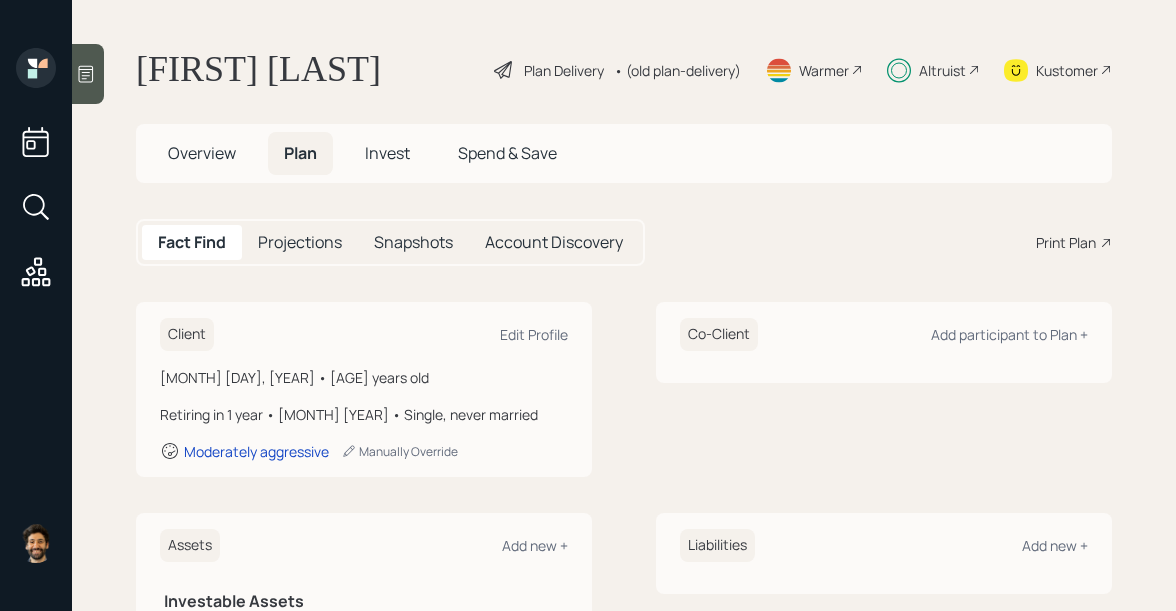 click on "• (old plan-delivery)" at bounding box center (677, 70) 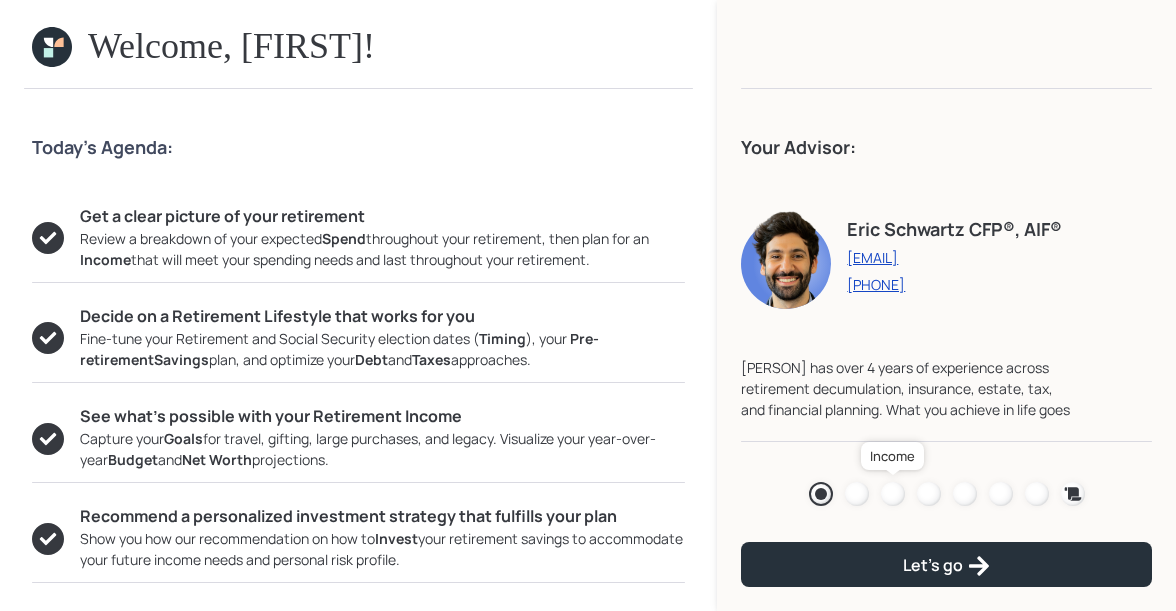 click at bounding box center [893, 494] 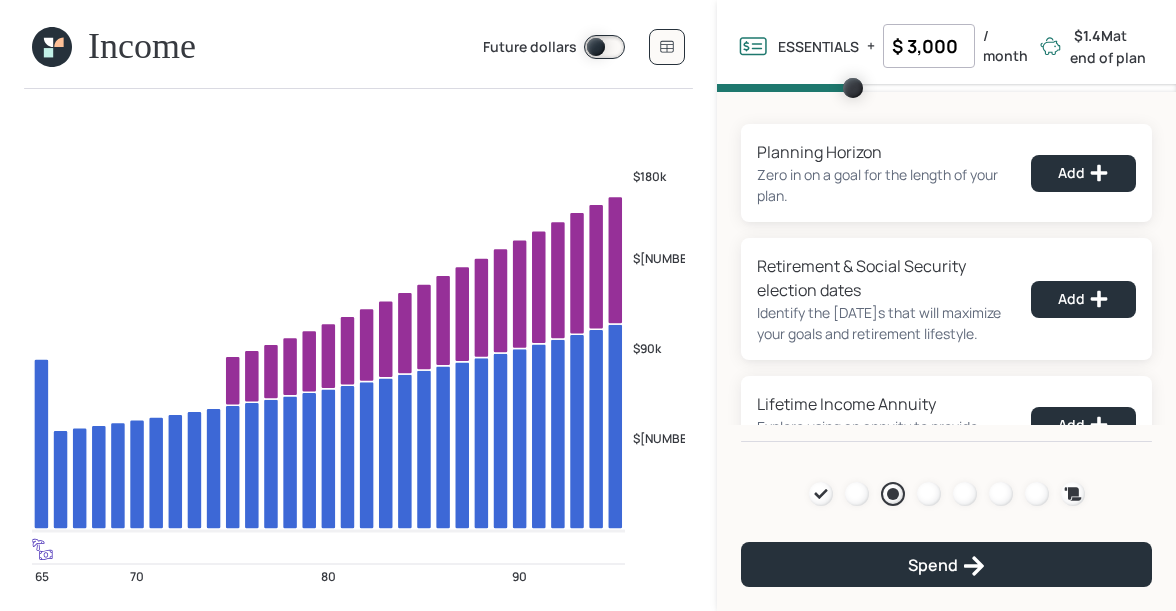 click at bounding box center [52, 47] 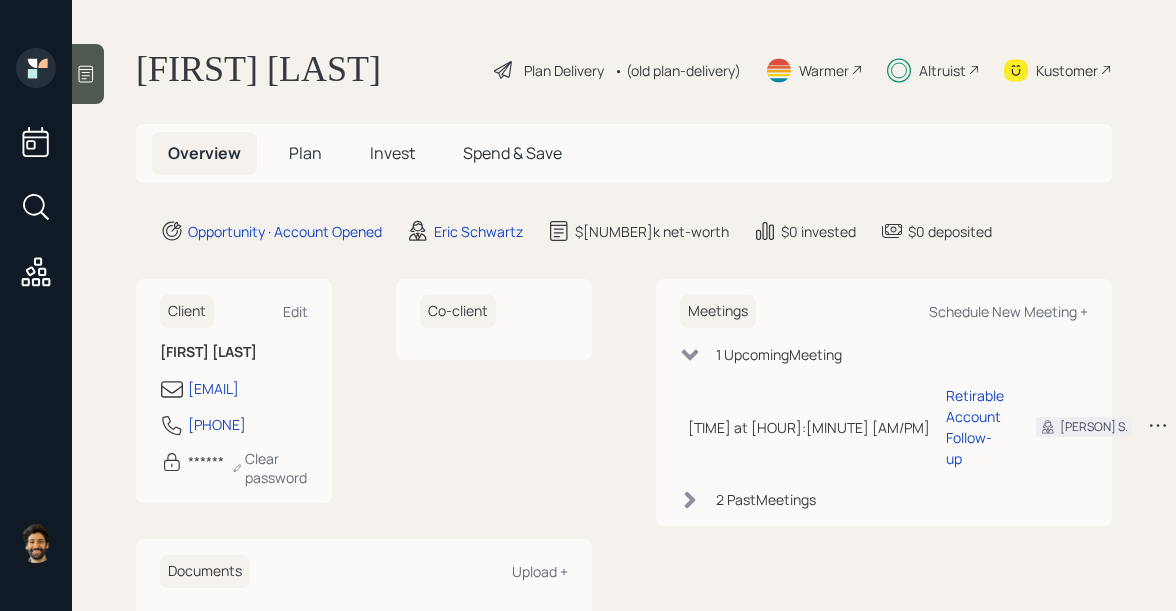 click on "Plan" at bounding box center [305, 153] 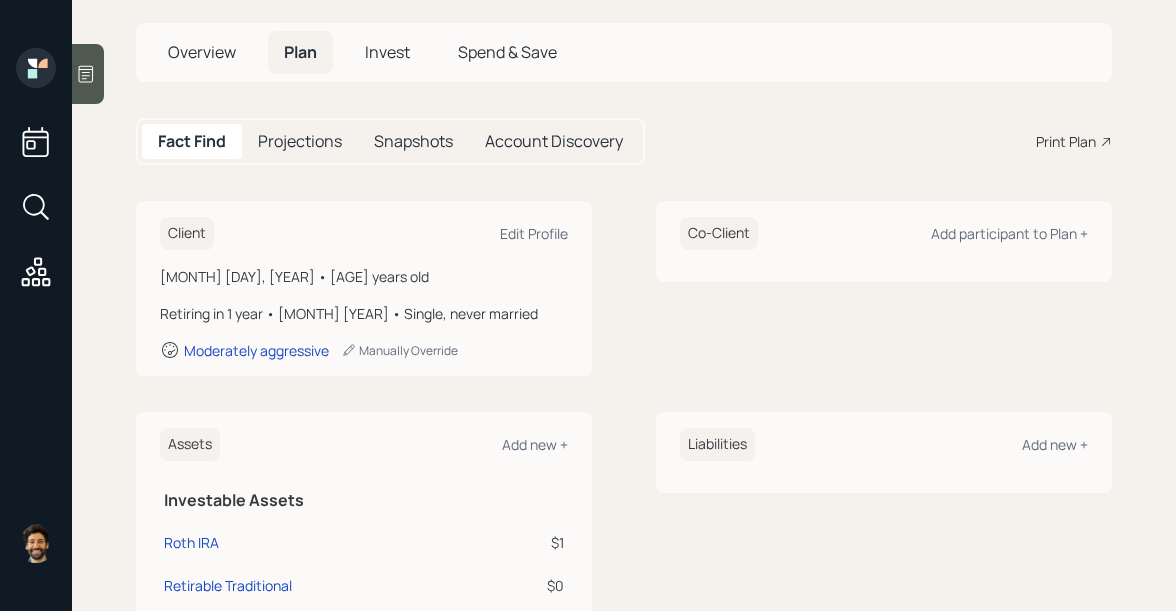 scroll, scrollTop: 0, scrollLeft: 0, axis: both 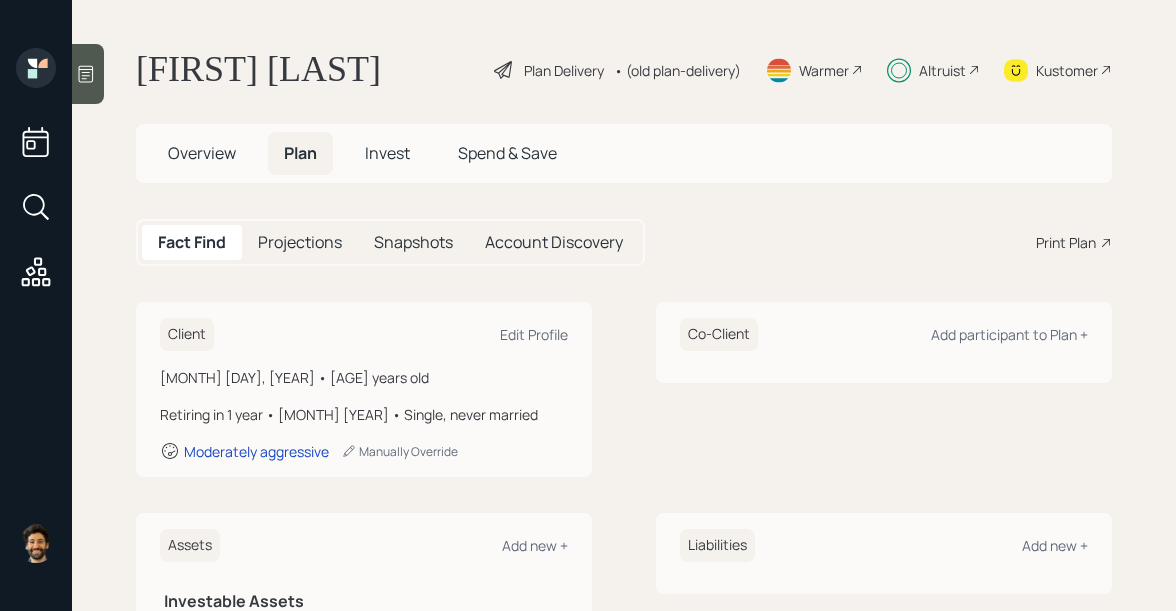 click on "• (old plan-delivery)" at bounding box center (677, 70) 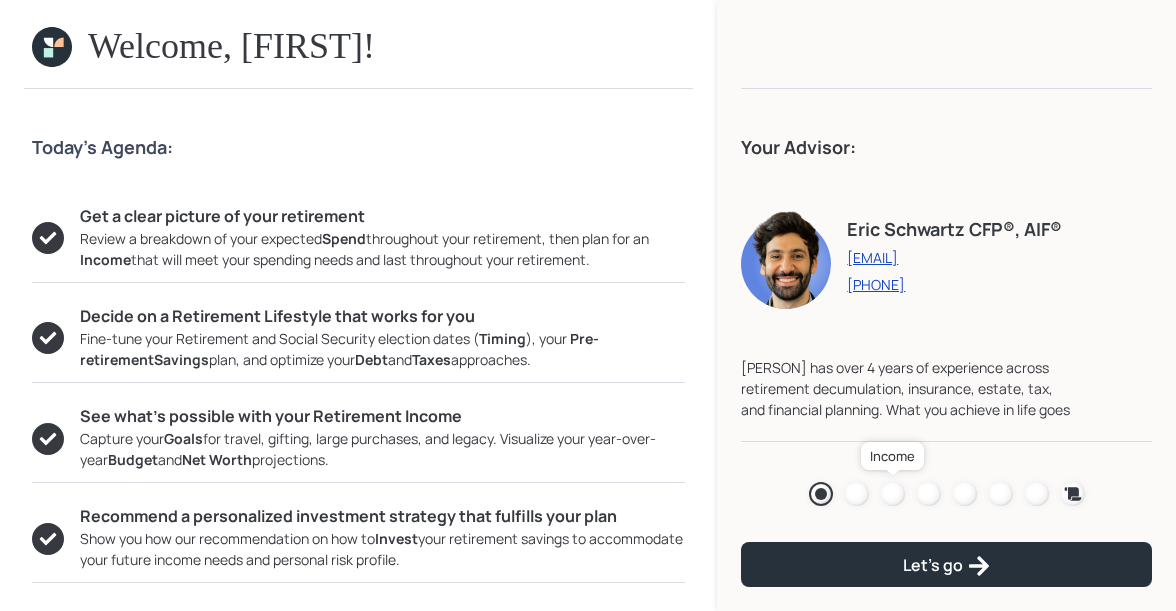 click at bounding box center [893, 494] 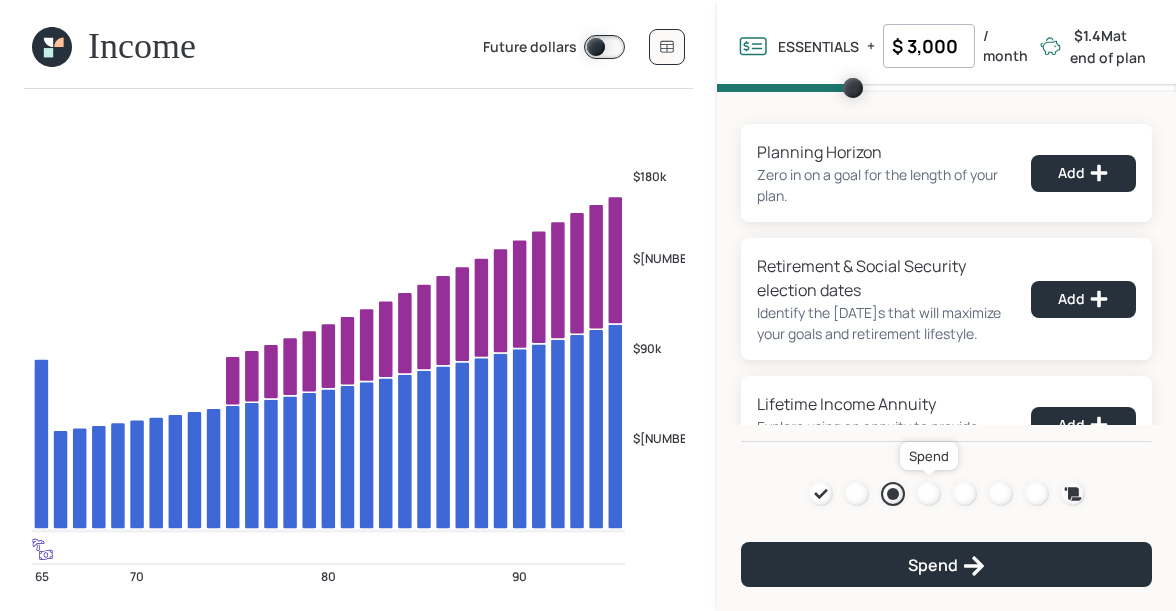 click at bounding box center [929, 494] 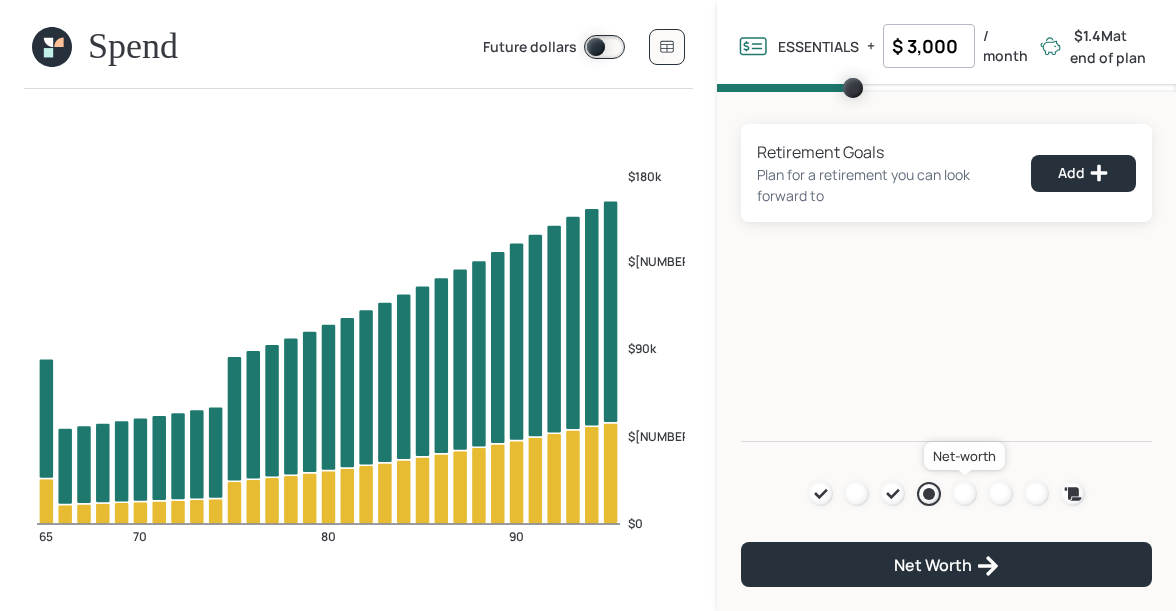 click at bounding box center (965, 494) 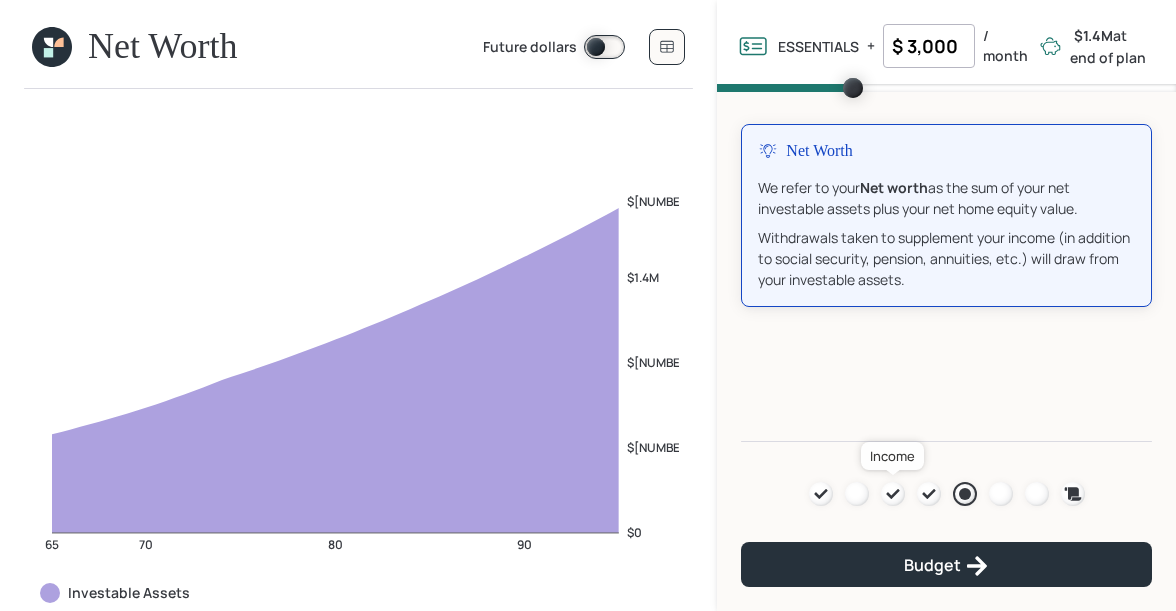 click at bounding box center [892, 494] 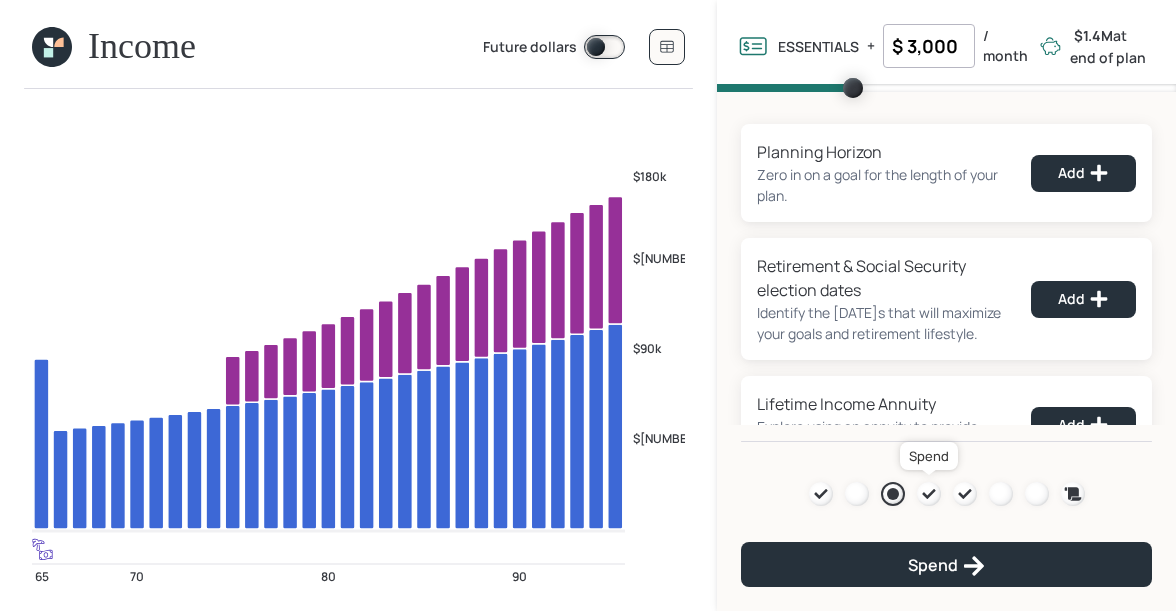 click at bounding box center [929, 494] 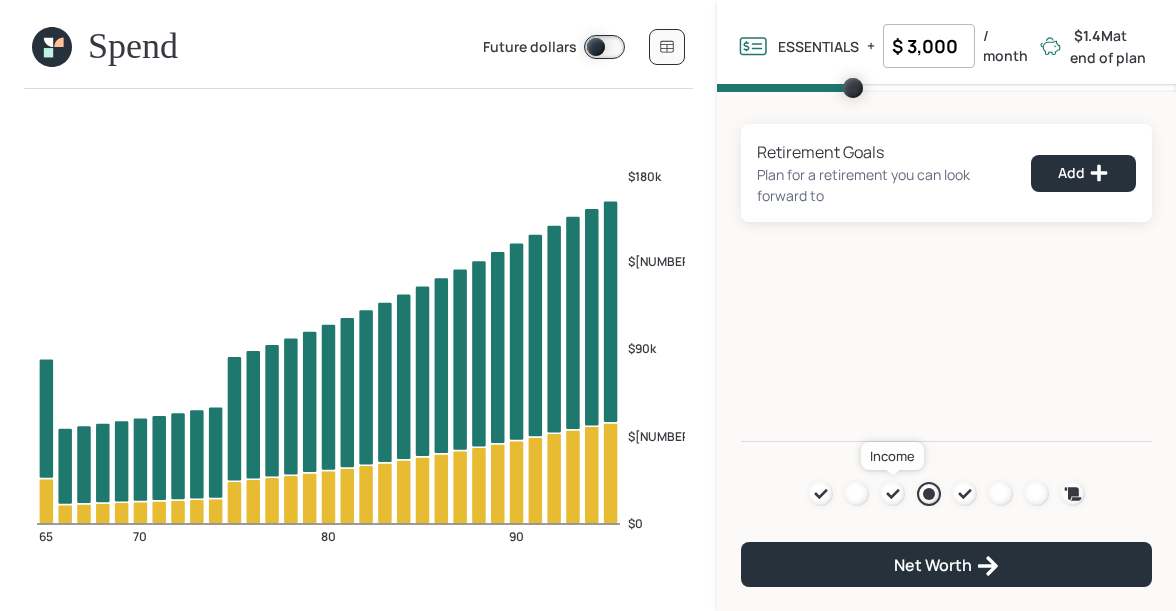 click at bounding box center (893, 494) 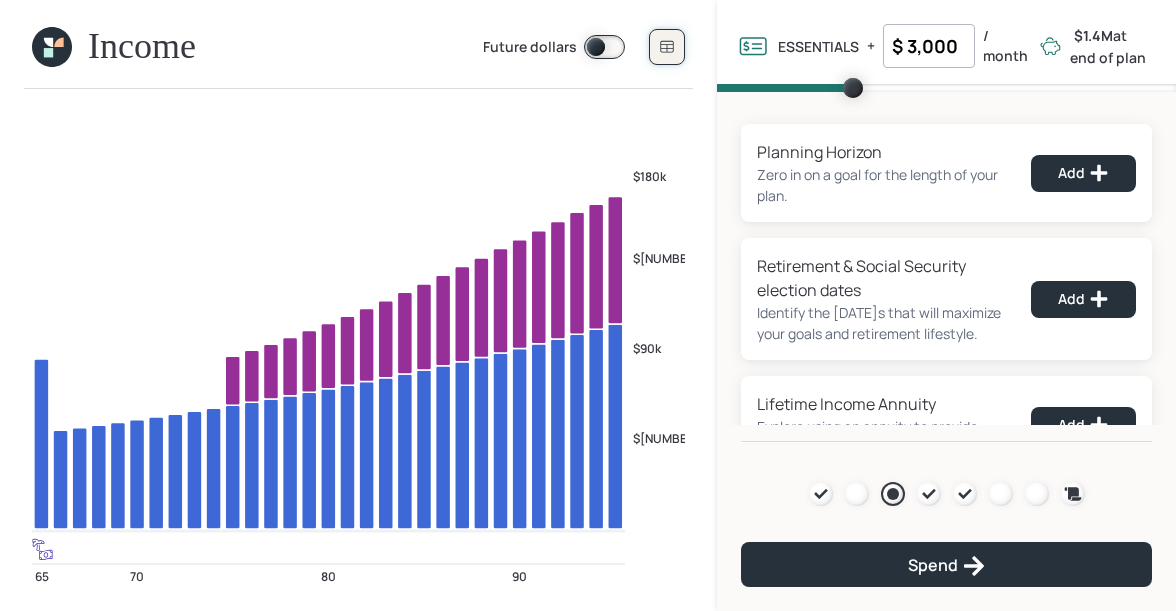 click at bounding box center [667, 47] 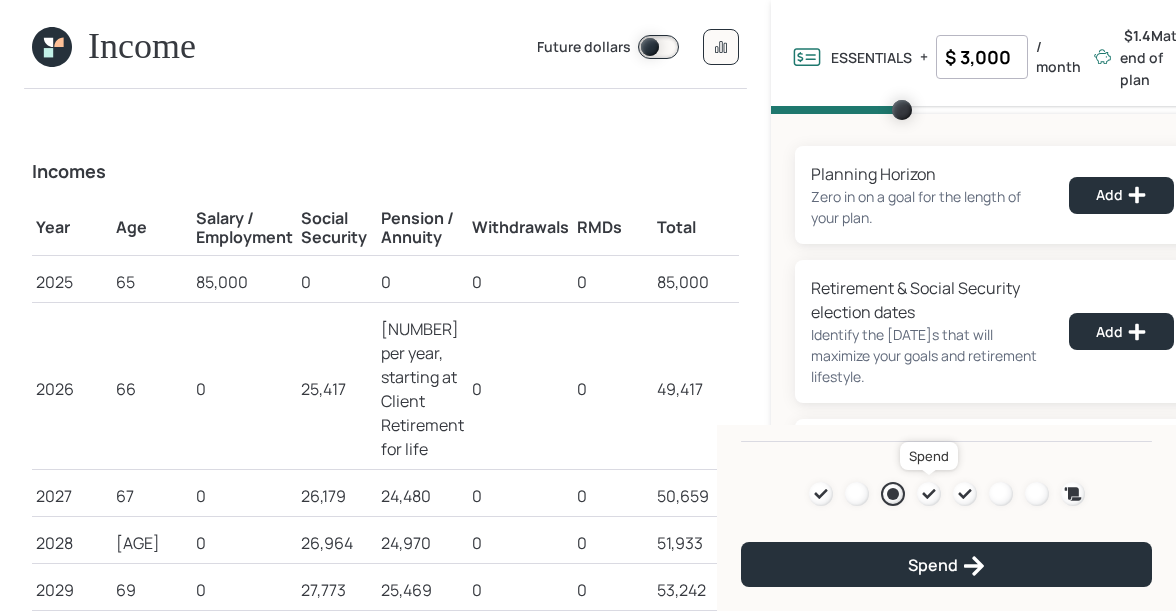click at bounding box center (929, 494) 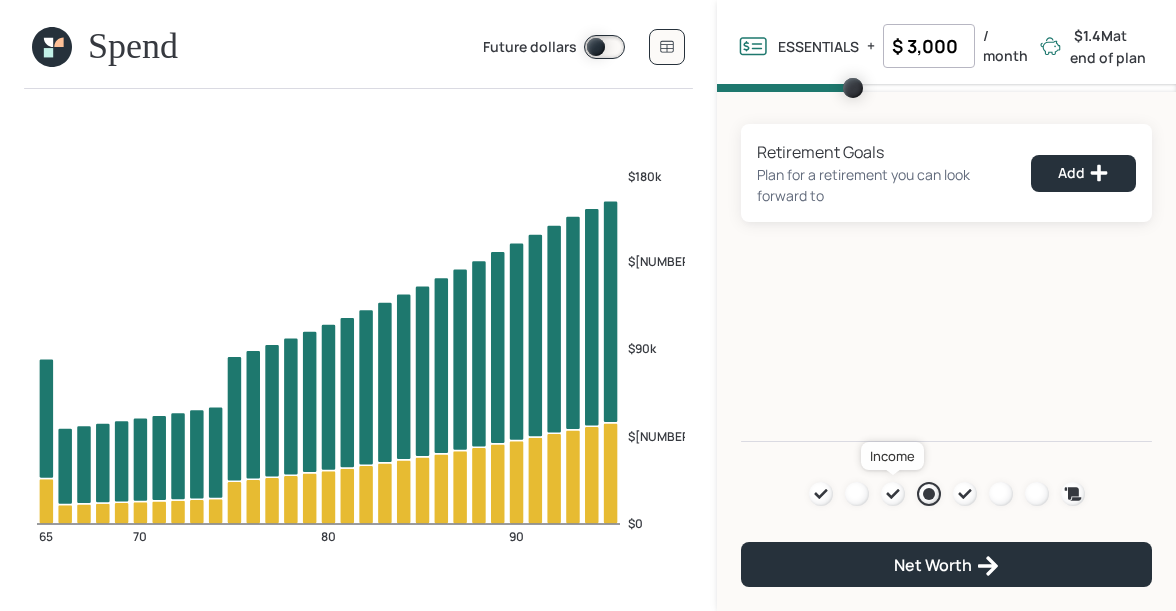 click at bounding box center [892, 494] 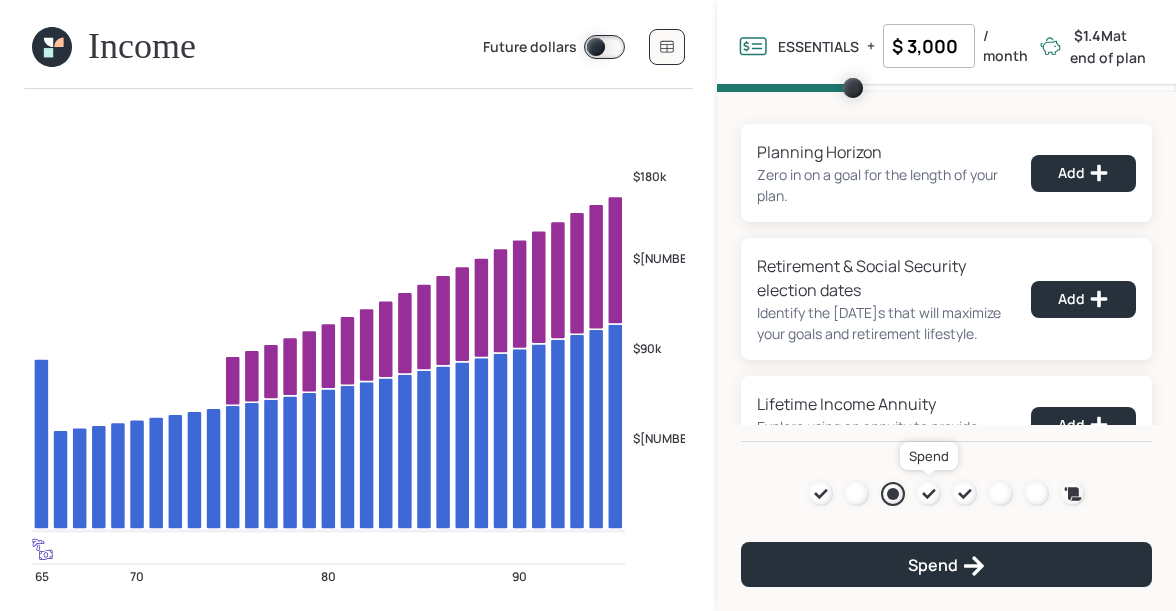 click at bounding box center [929, 494] 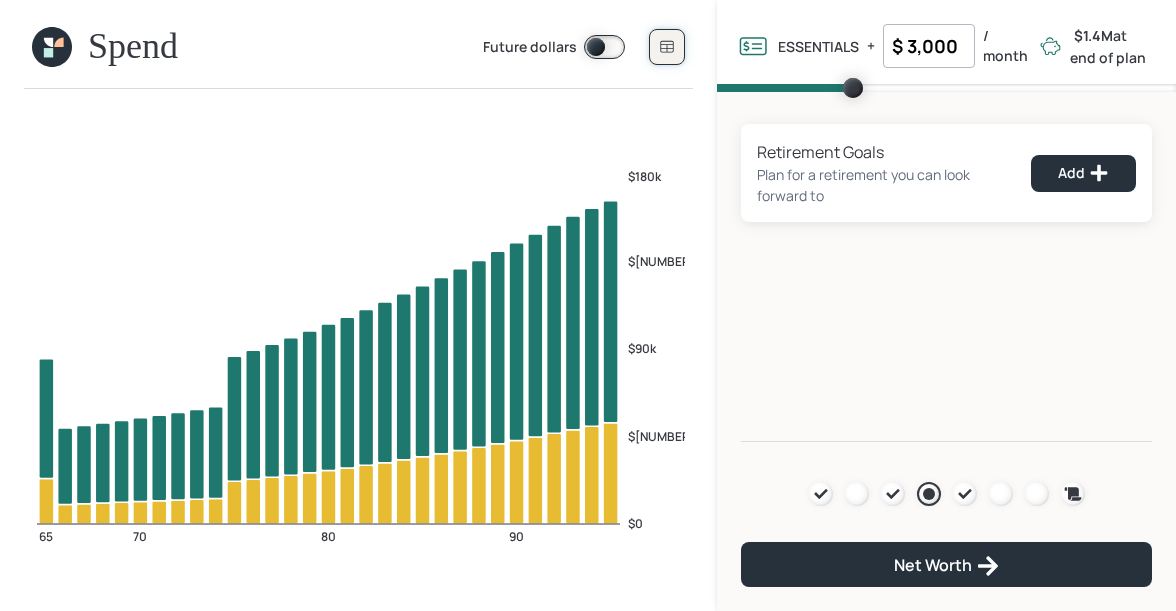 click at bounding box center [667, 47] 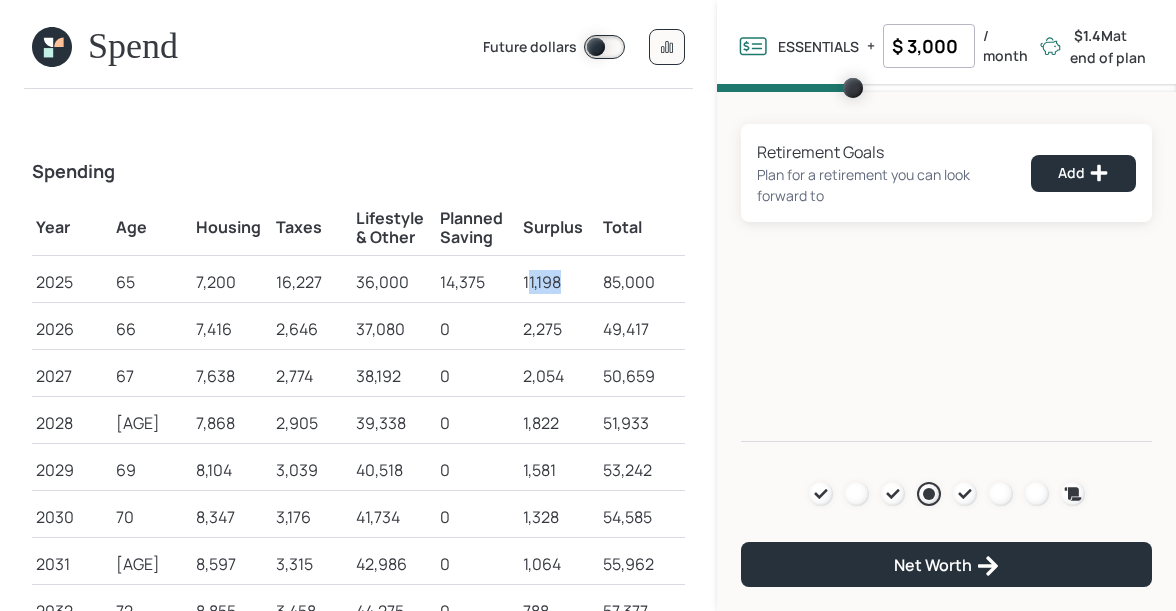 drag, startPoint x: 534, startPoint y: 282, endPoint x: 592, endPoint y: 279, distance: 58.077534 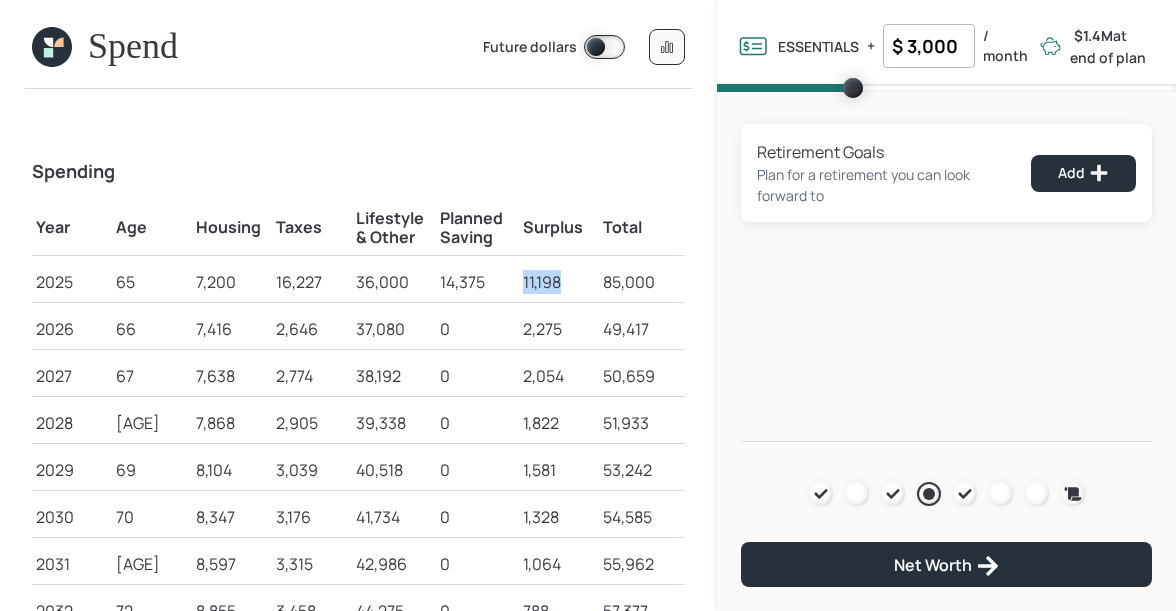 drag, startPoint x: 531, startPoint y: 282, endPoint x: 578, endPoint y: 282, distance: 47 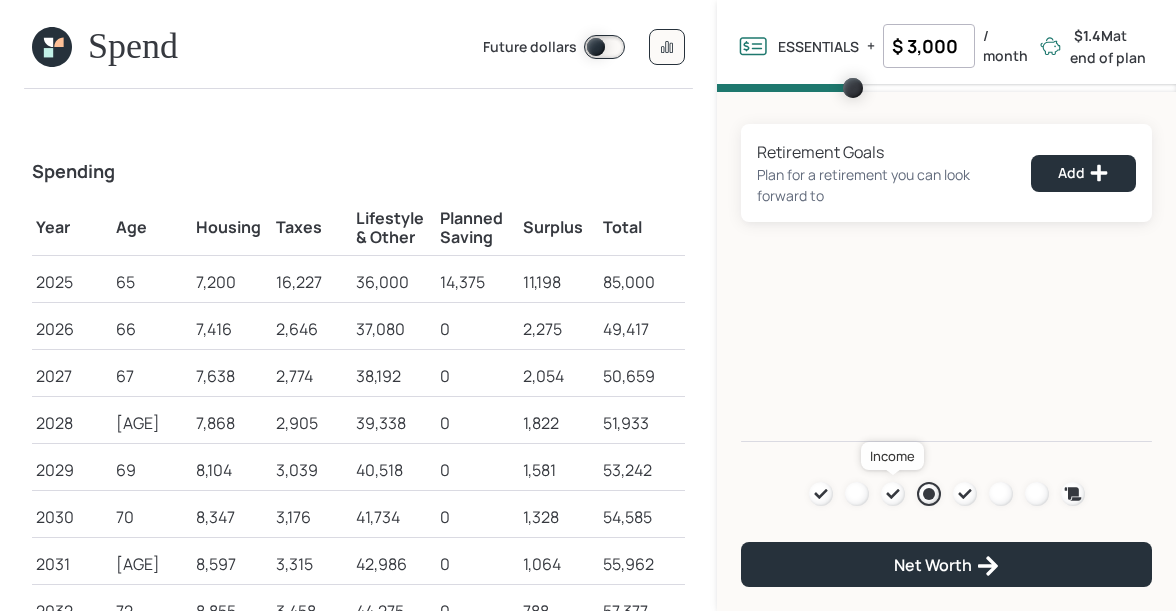 click at bounding box center (893, 494) 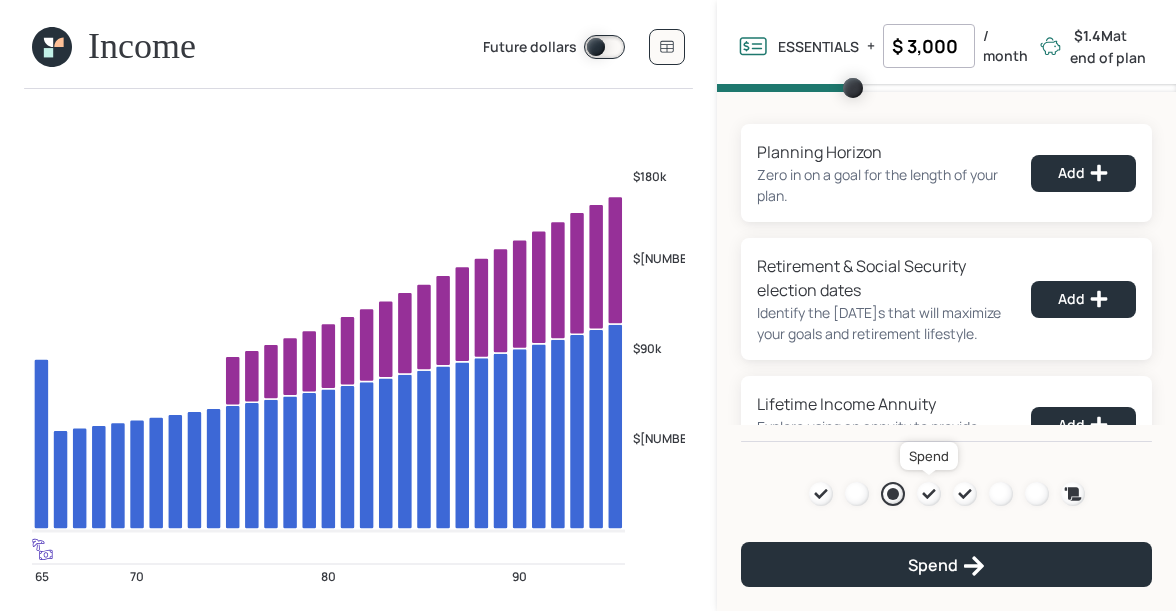 click at bounding box center (929, 494) 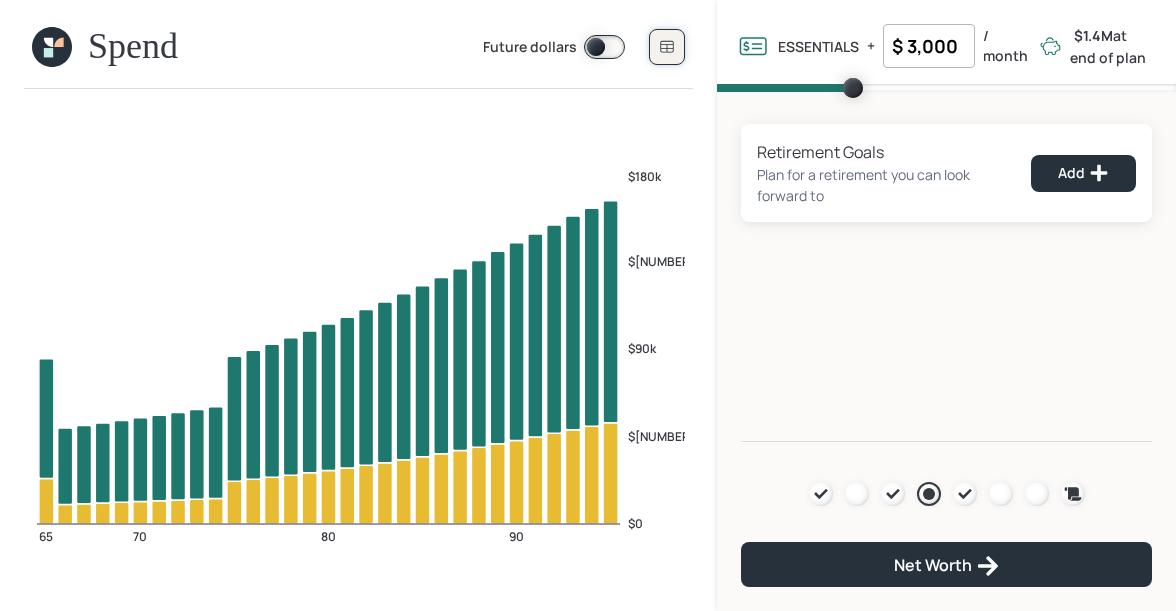 click at bounding box center (667, 47) 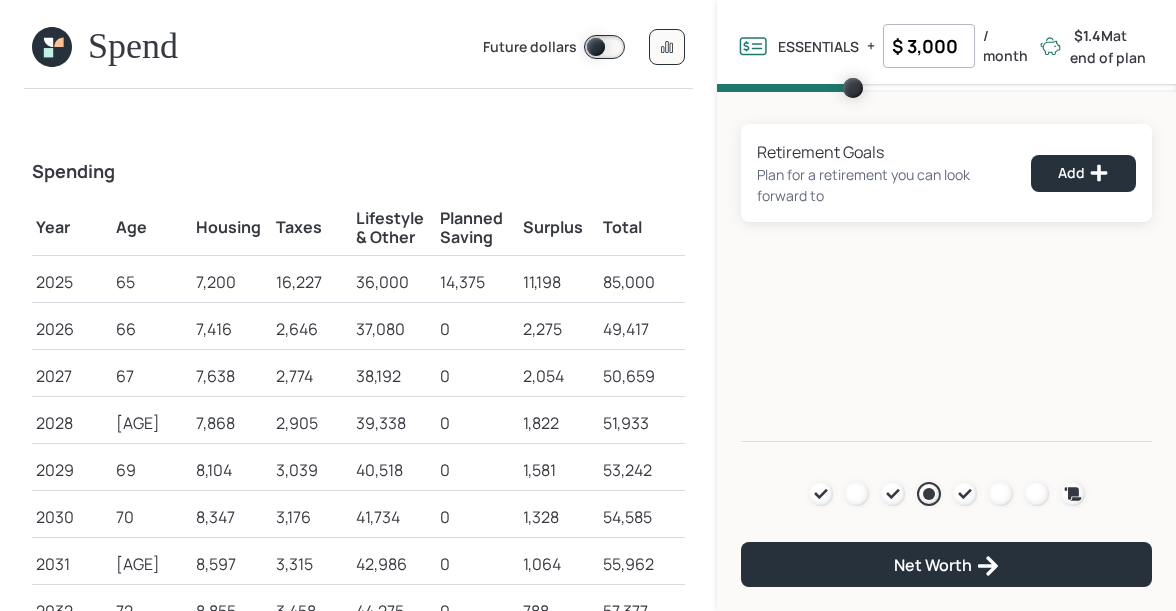 click at bounding box center (52, 47) 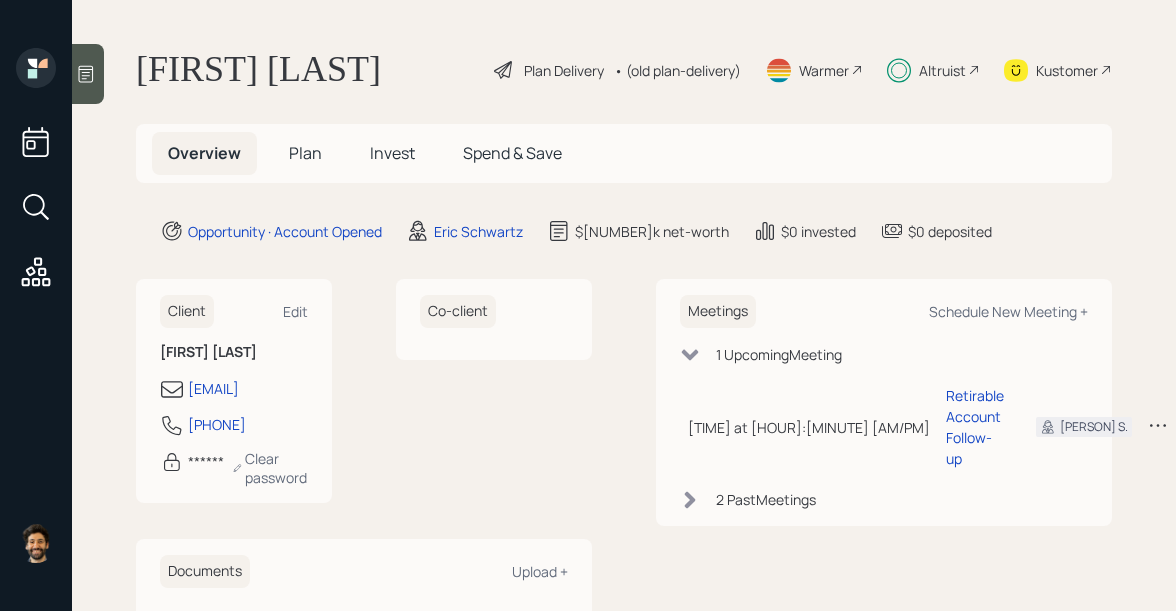 click on "Plan" at bounding box center [305, 153] 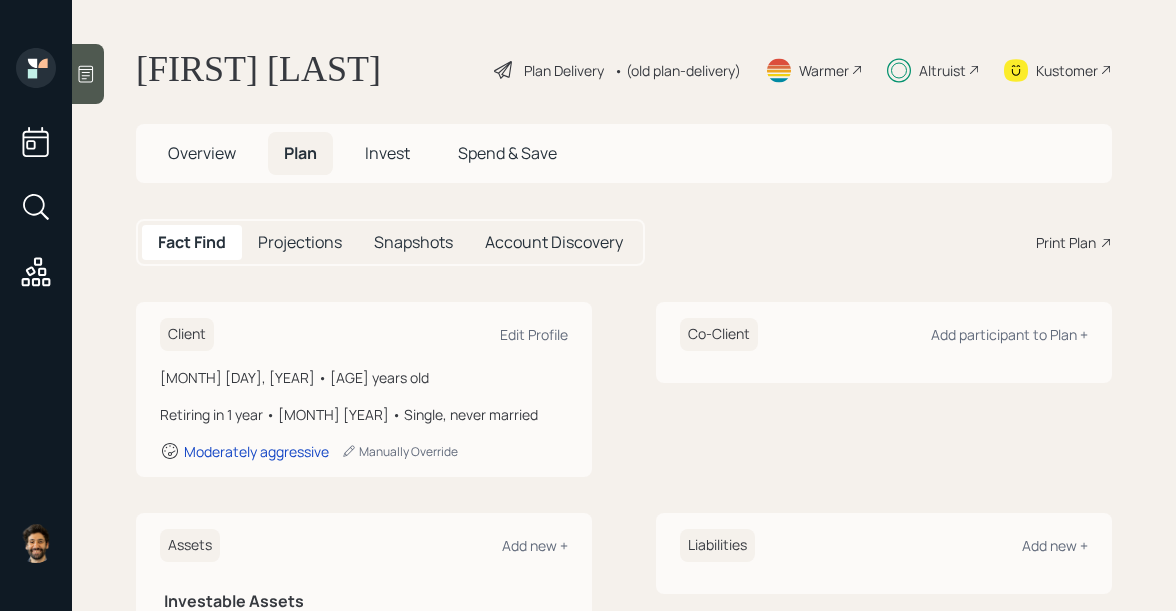 click on "Overview" at bounding box center [202, 153] 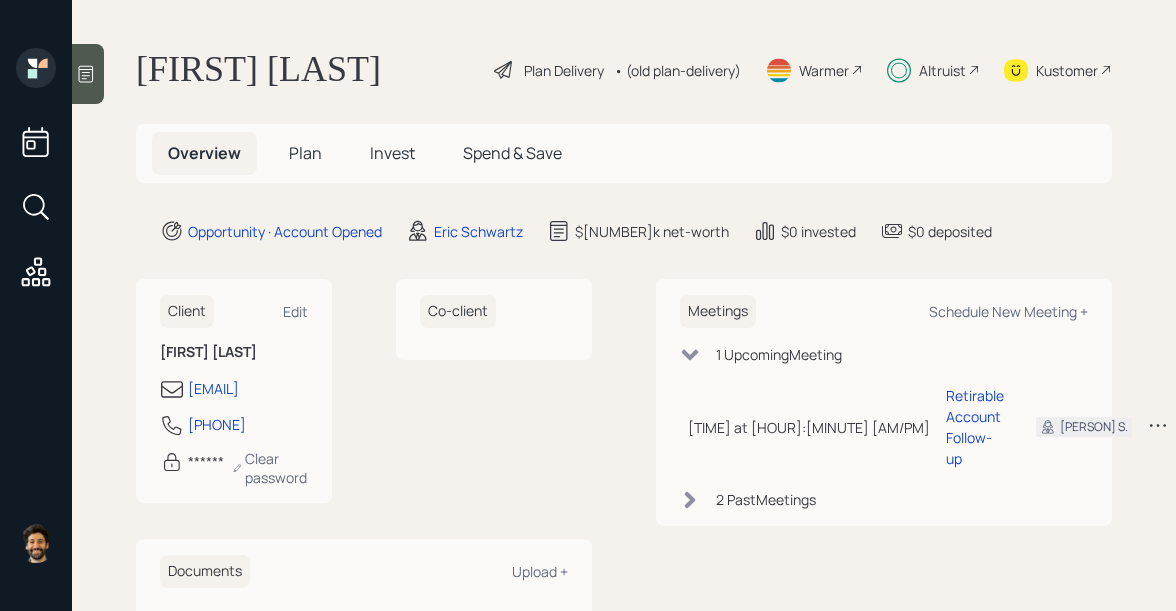 click on "Plan" at bounding box center [305, 153] 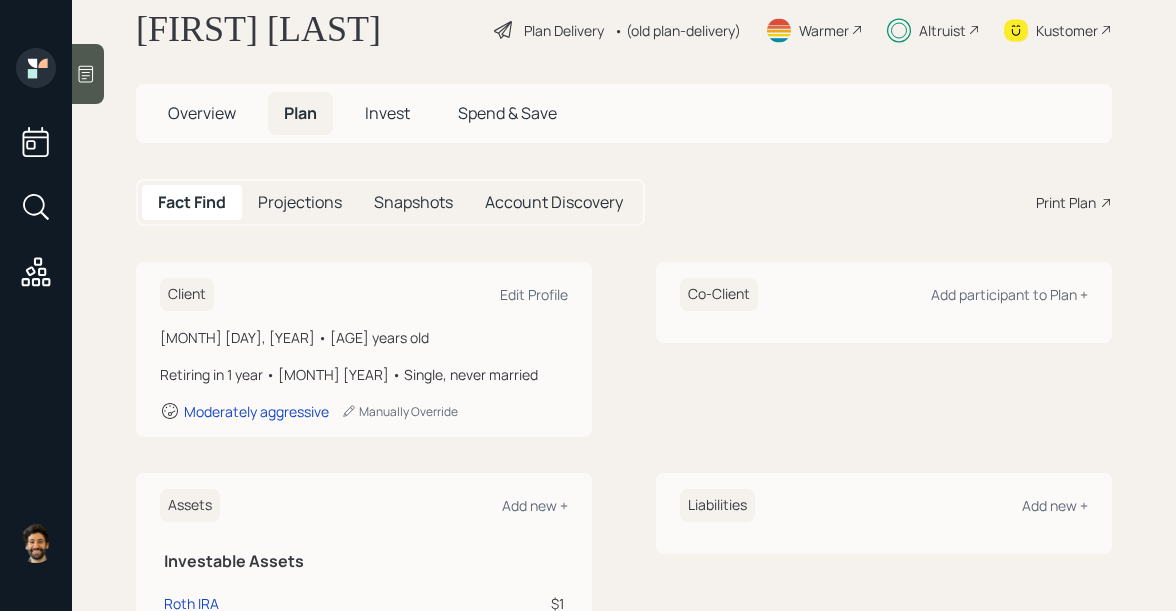 scroll, scrollTop: 0, scrollLeft: 0, axis: both 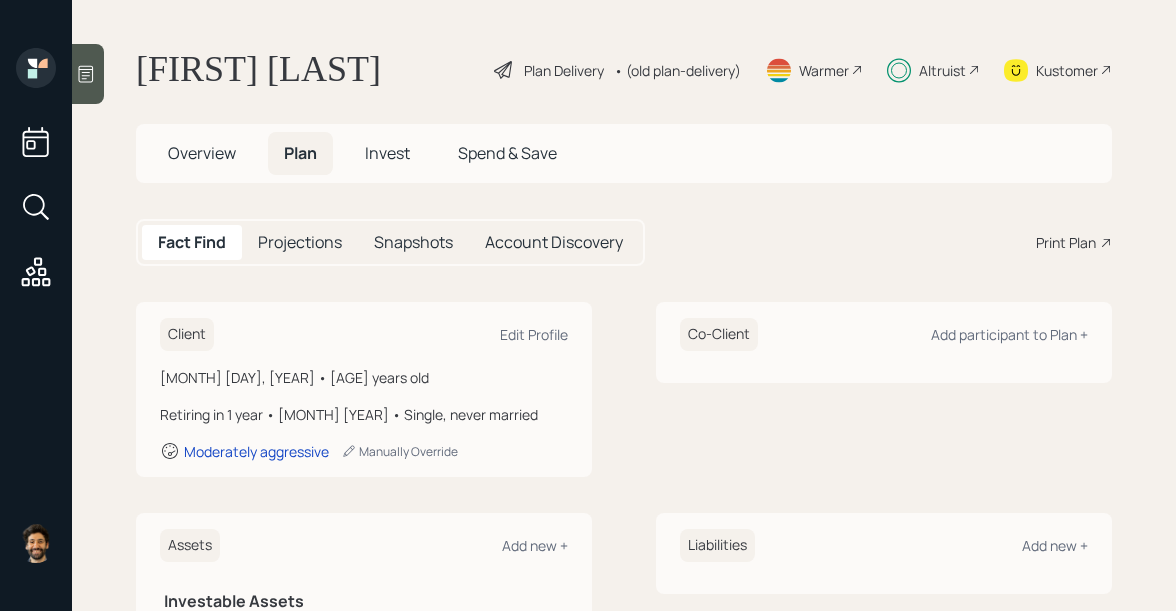 click on "• (old plan-delivery)" at bounding box center (677, 70) 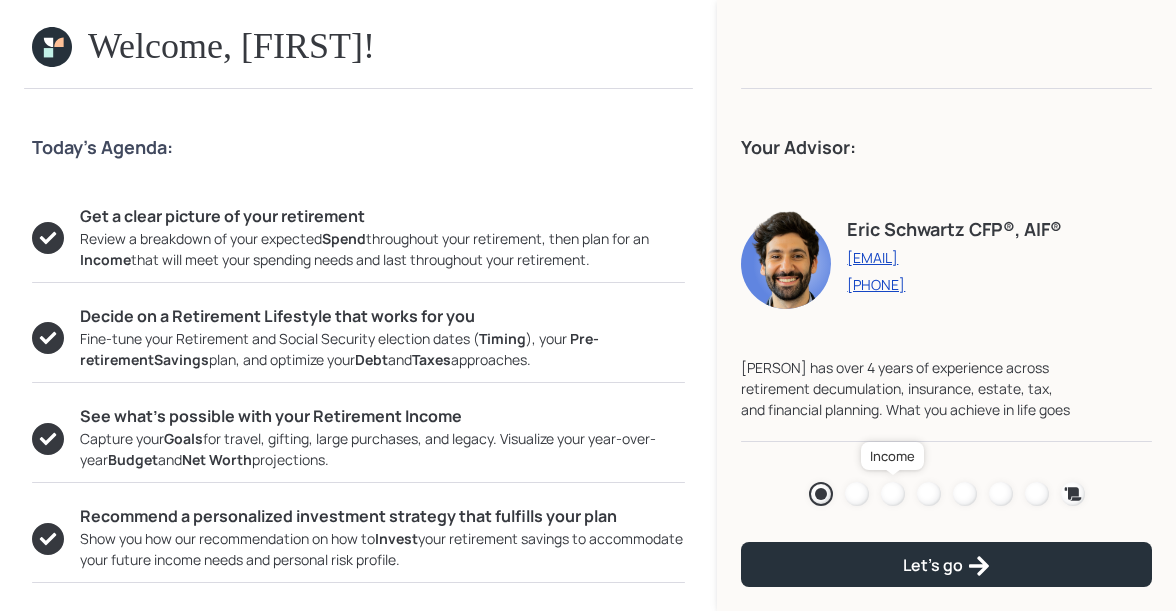 click at bounding box center (893, 494) 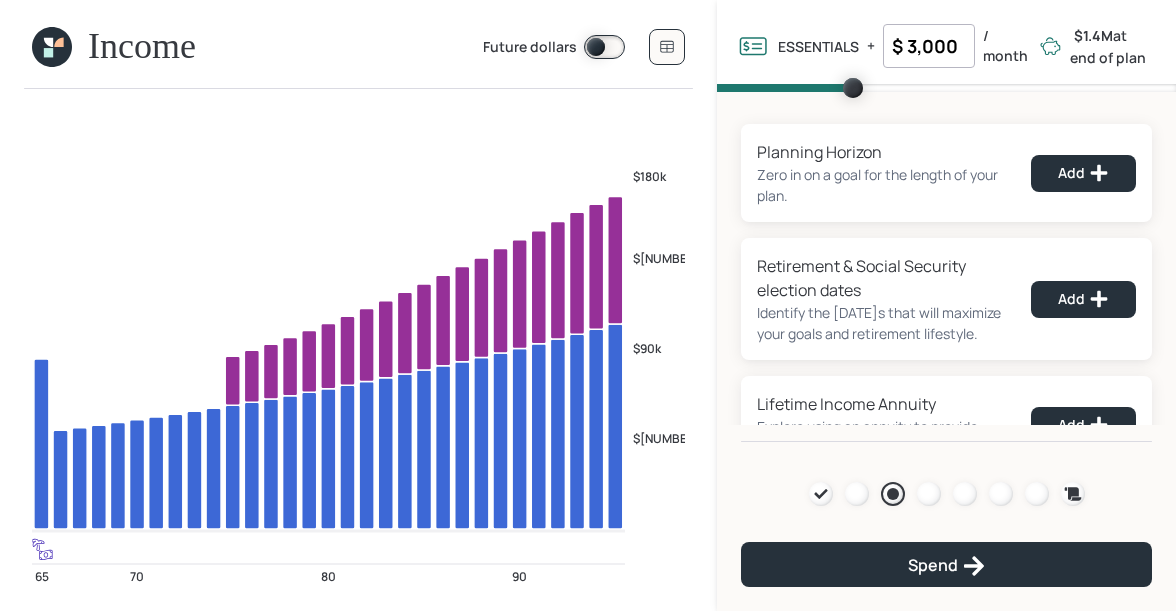 click at bounding box center [52, 47] 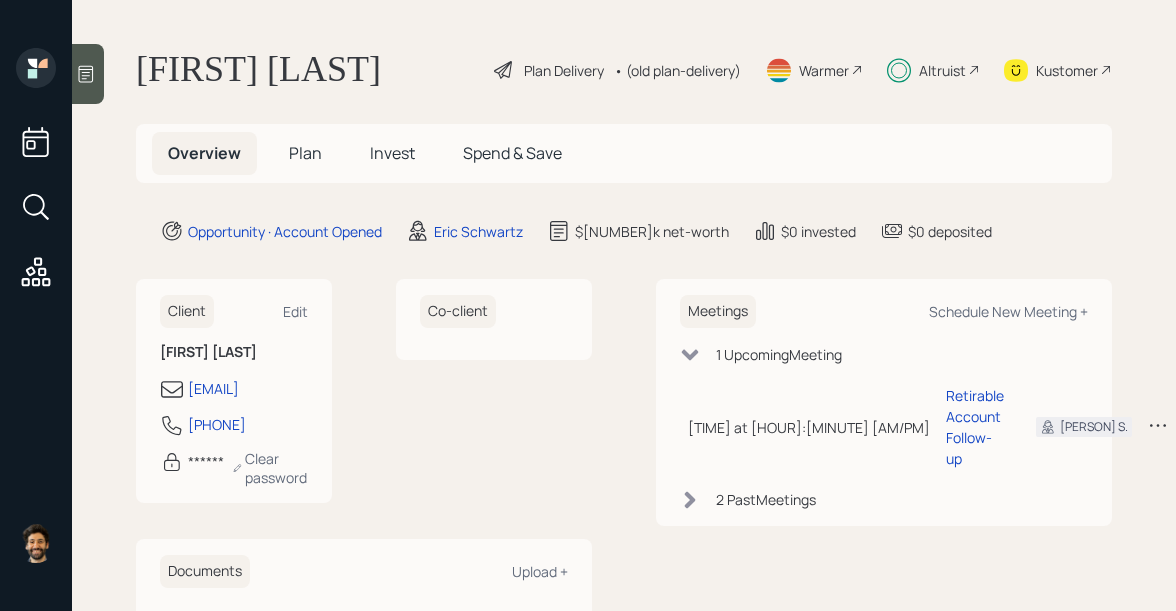 click on "Plan" at bounding box center [305, 153] 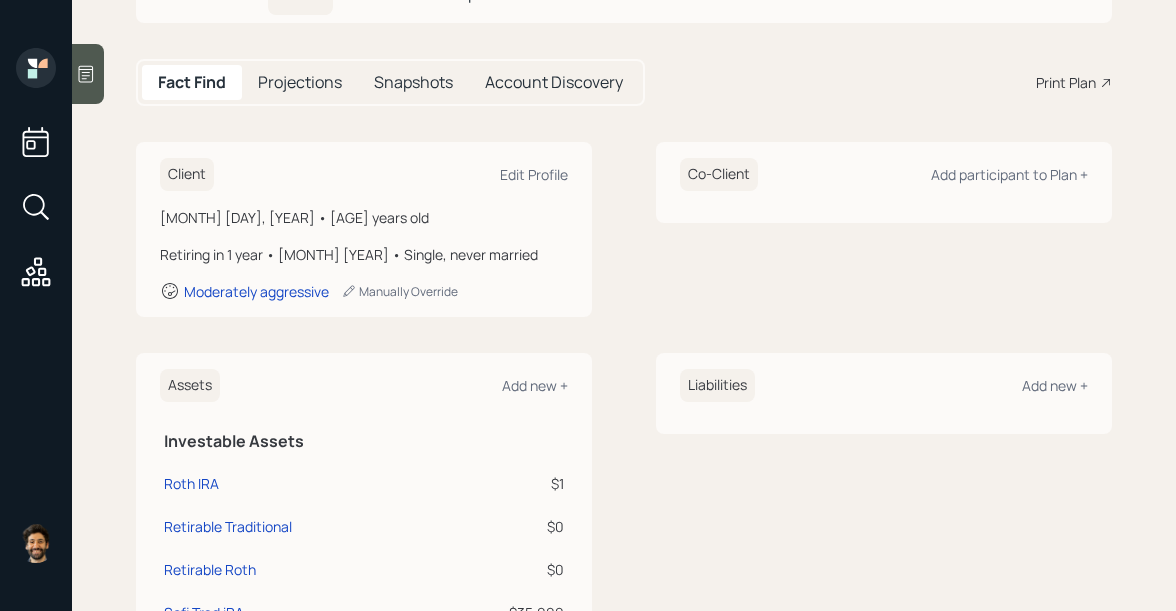 scroll, scrollTop: 0, scrollLeft: 0, axis: both 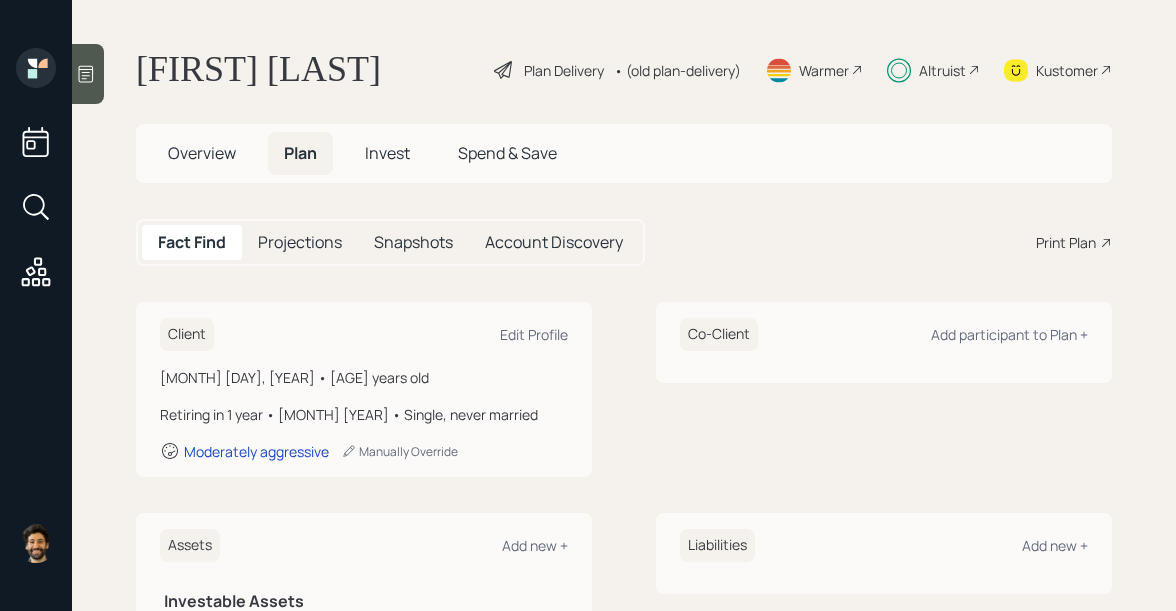 click on "• (old plan-delivery)" at bounding box center (677, 70) 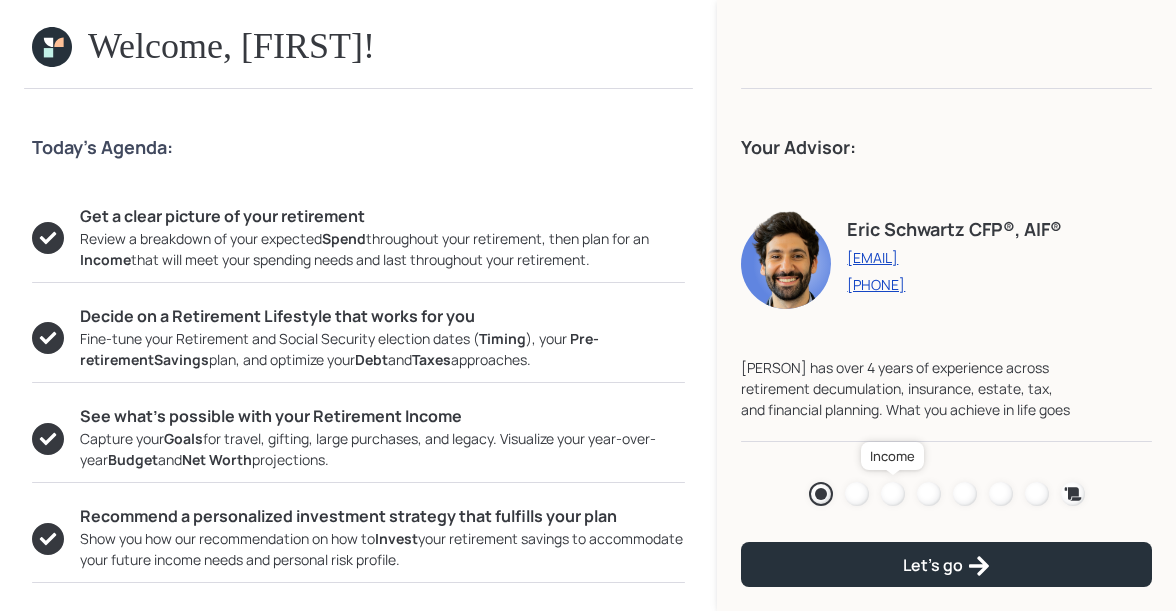 click at bounding box center [893, 494] 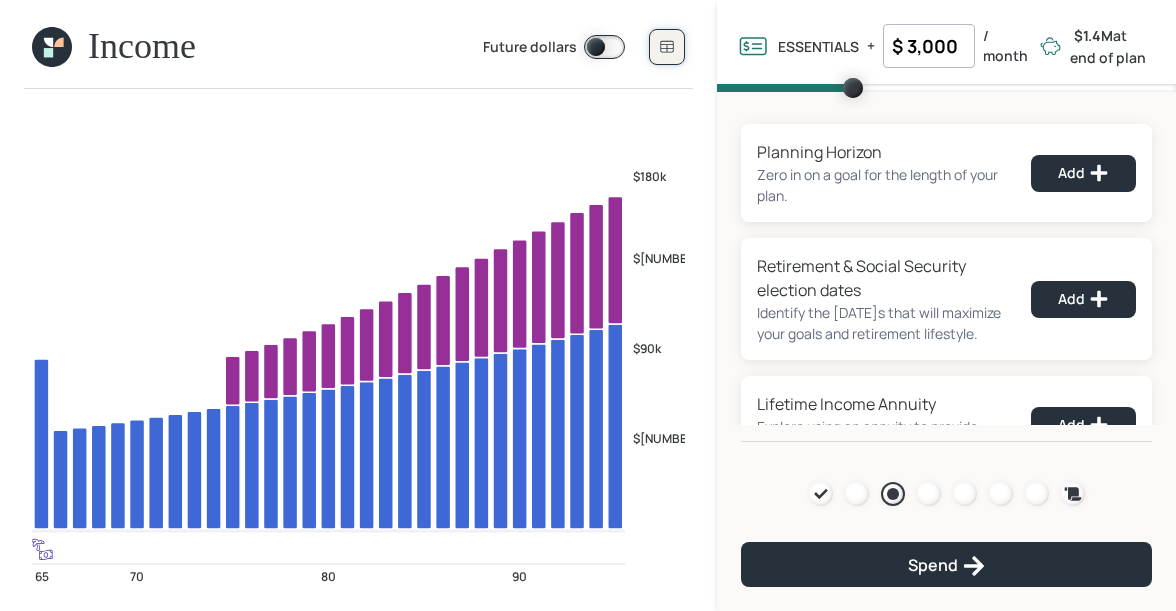 click at bounding box center [667, 47] 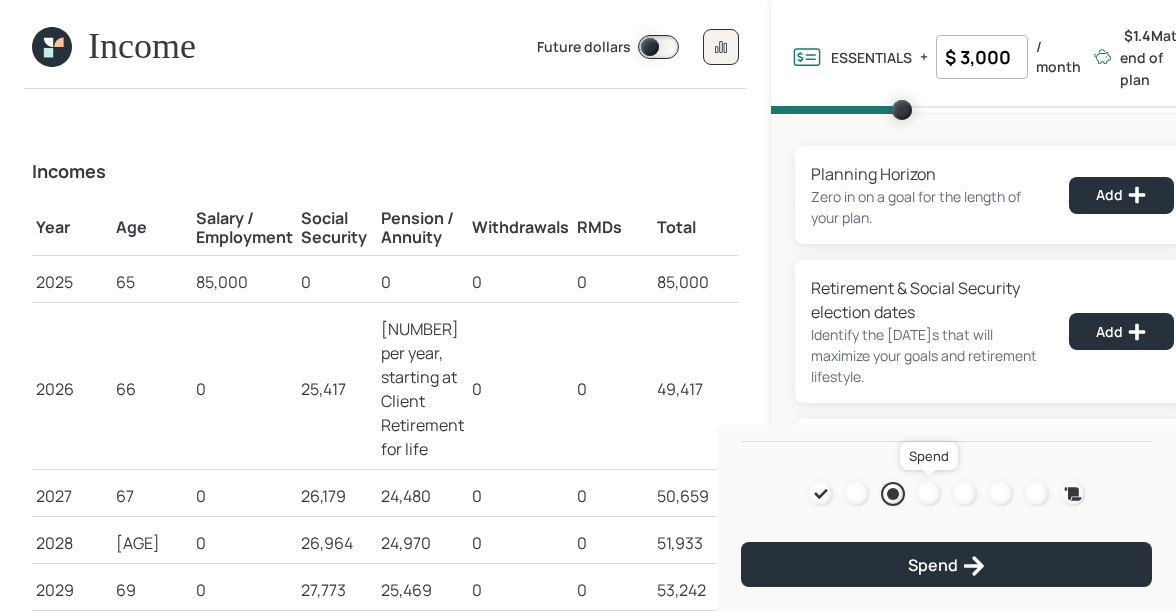click at bounding box center [929, 494] 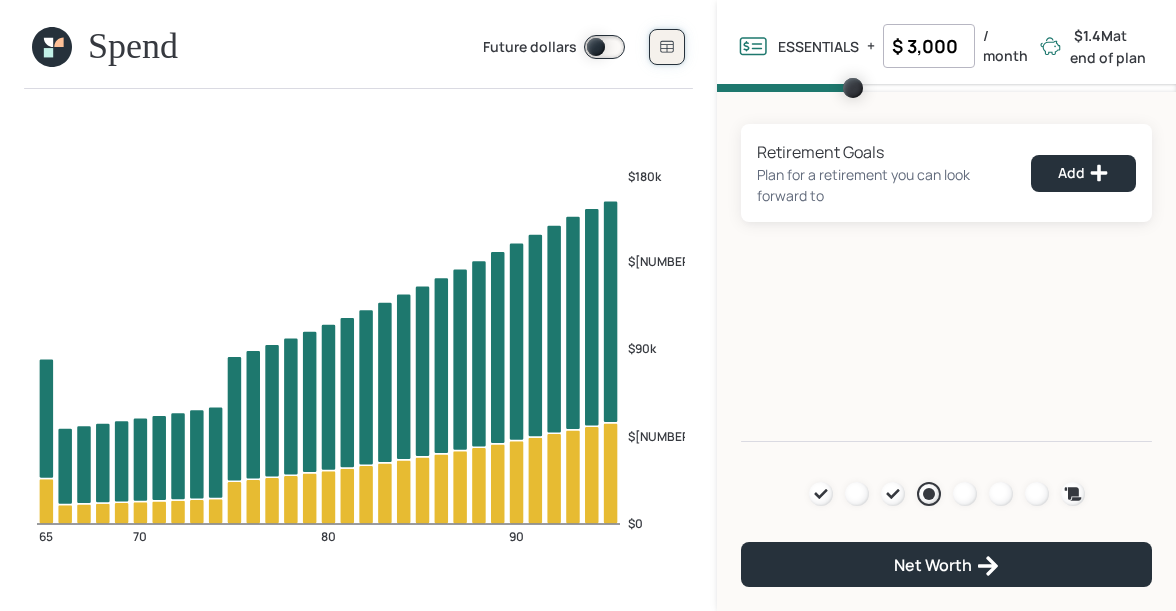 click at bounding box center [667, 47] 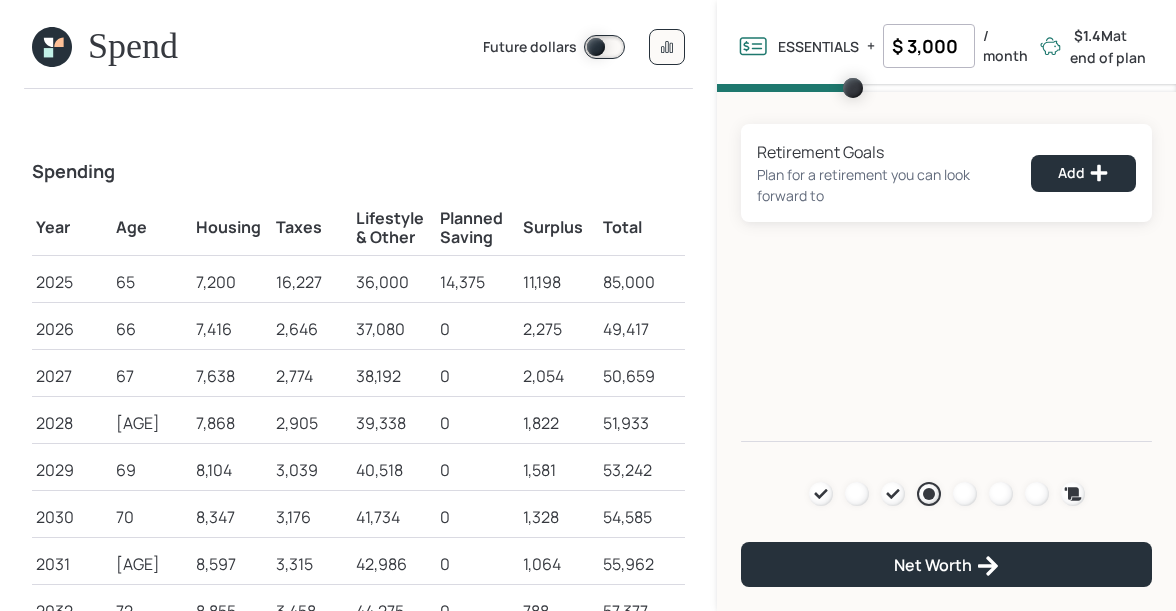 click on "11,198" at bounding box center [72, 282] 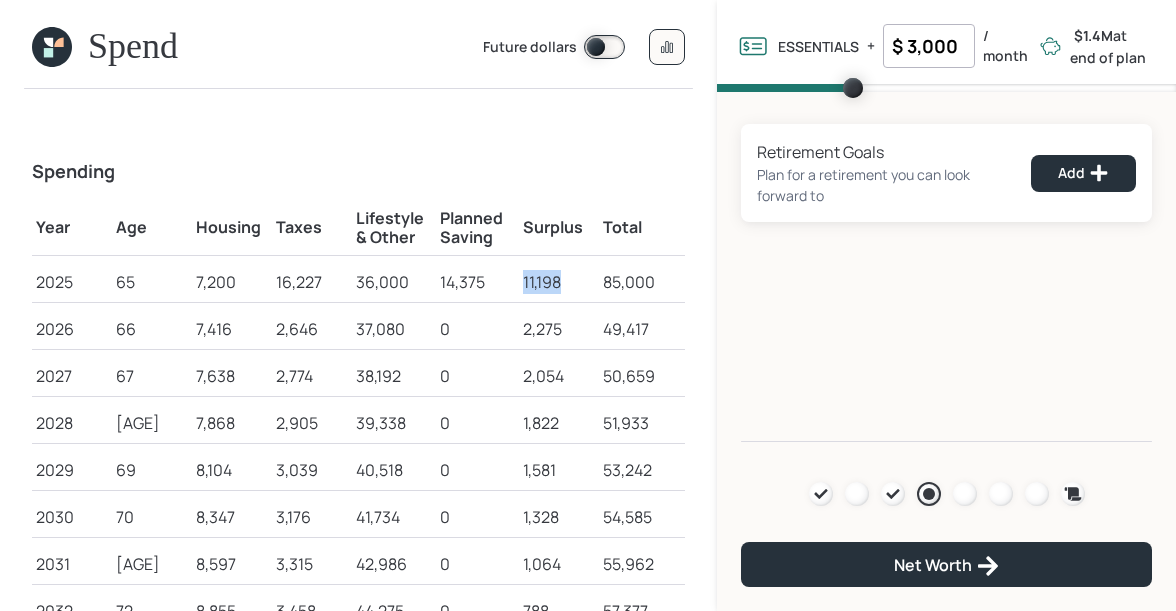 click on "11,198" at bounding box center [72, 282] 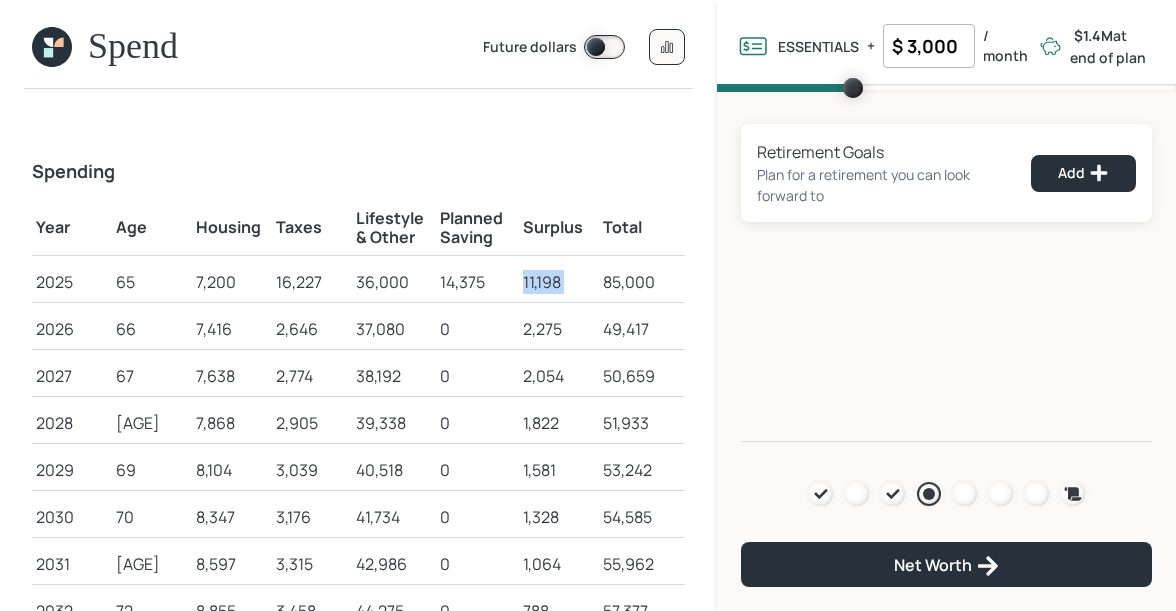 click on "11,198" at bounding box center [72, 282] 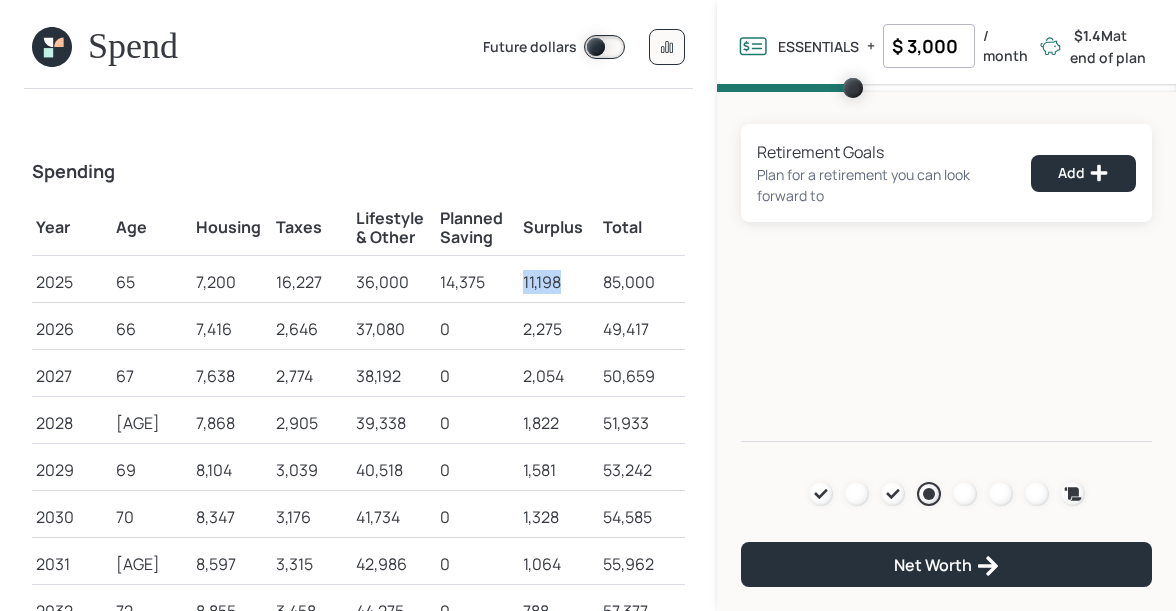 drag, startPoint x: 571, startPoint y: 283, endPoint x: 519, endPoint y: 283, distance: 52 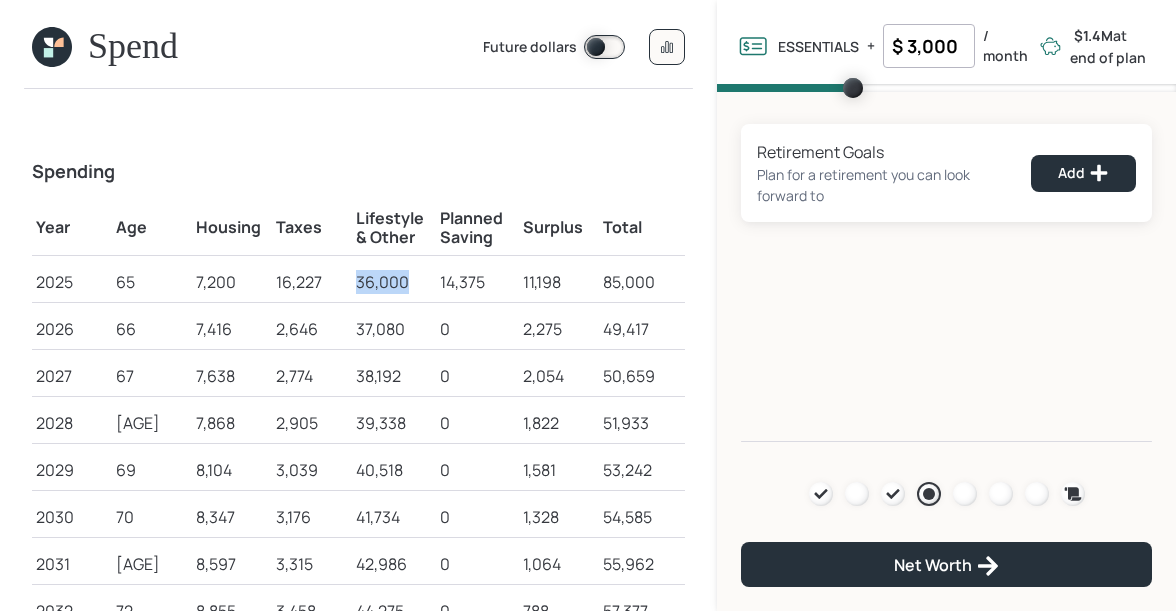 drag, startPoint x: 408, startPoint y: 283, endPoint x: 355, endPoint y: 283, distance: 53 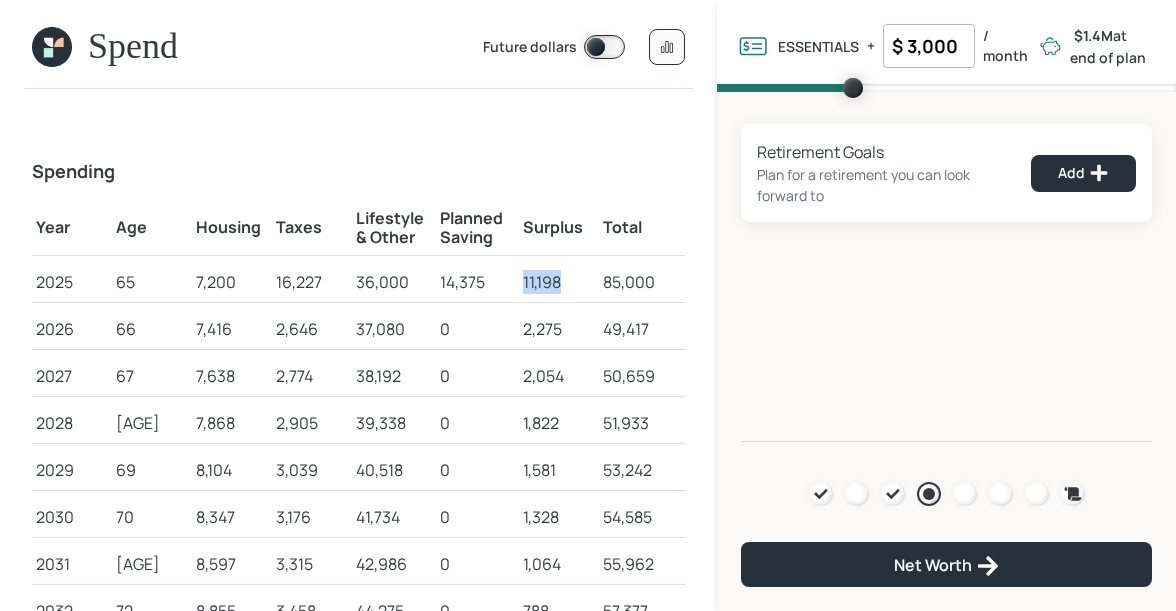 drag, startPoint x: 570, startPoint y: 279, endPoint x: 514, endPoint y: 279, distance: 56 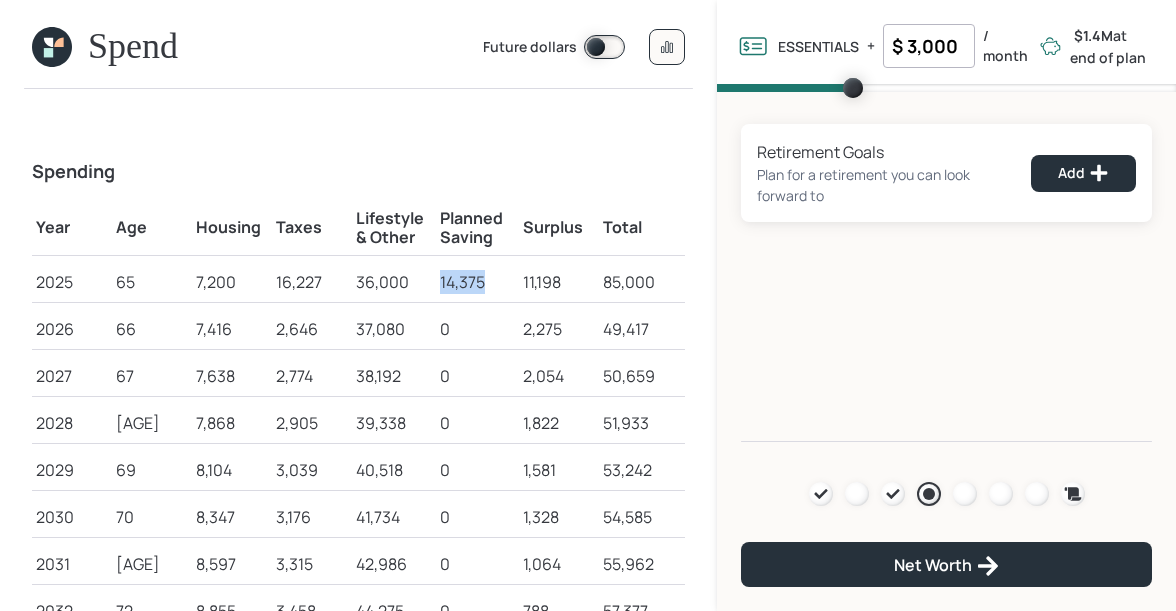 drag, startPoint x: 496, startPoint y: 285, endPoint x: 432, endPoint y: 288, distance: 64.070274 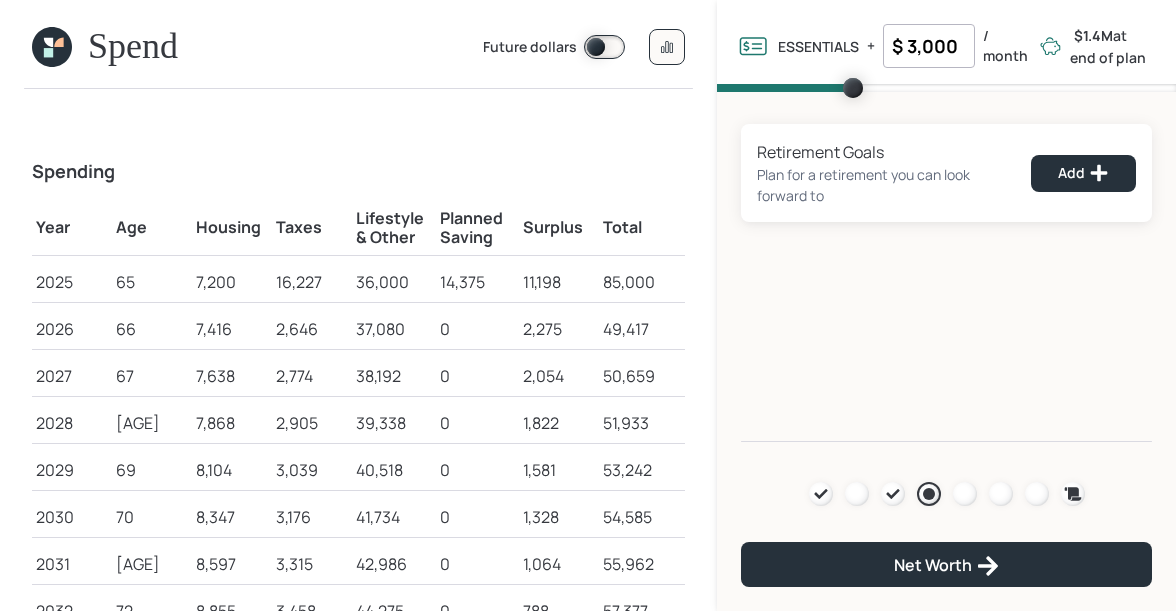 click on "11,198" at bounding box center [559, 225] 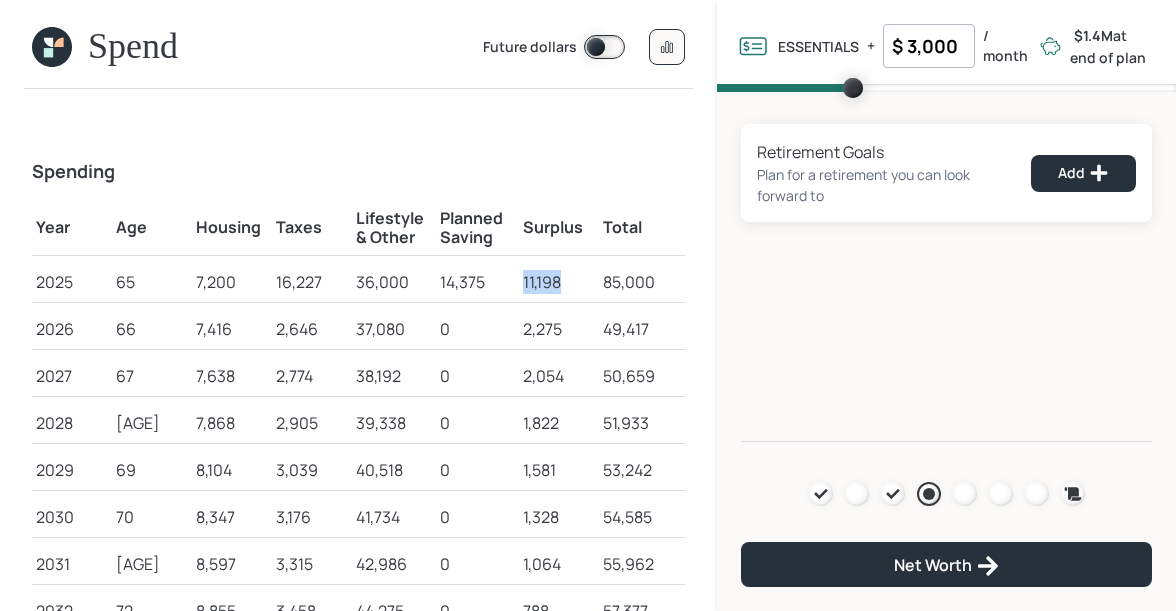 click on "11,198" at bounding box center [559, 225] 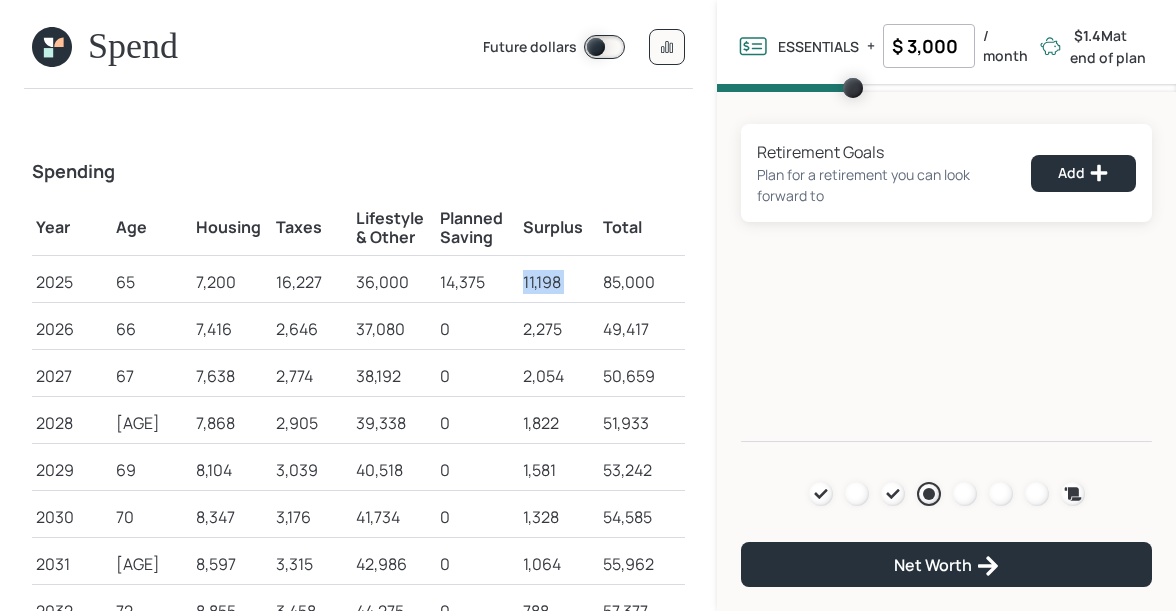 click on "11,198" at bounding box center (559, 225) 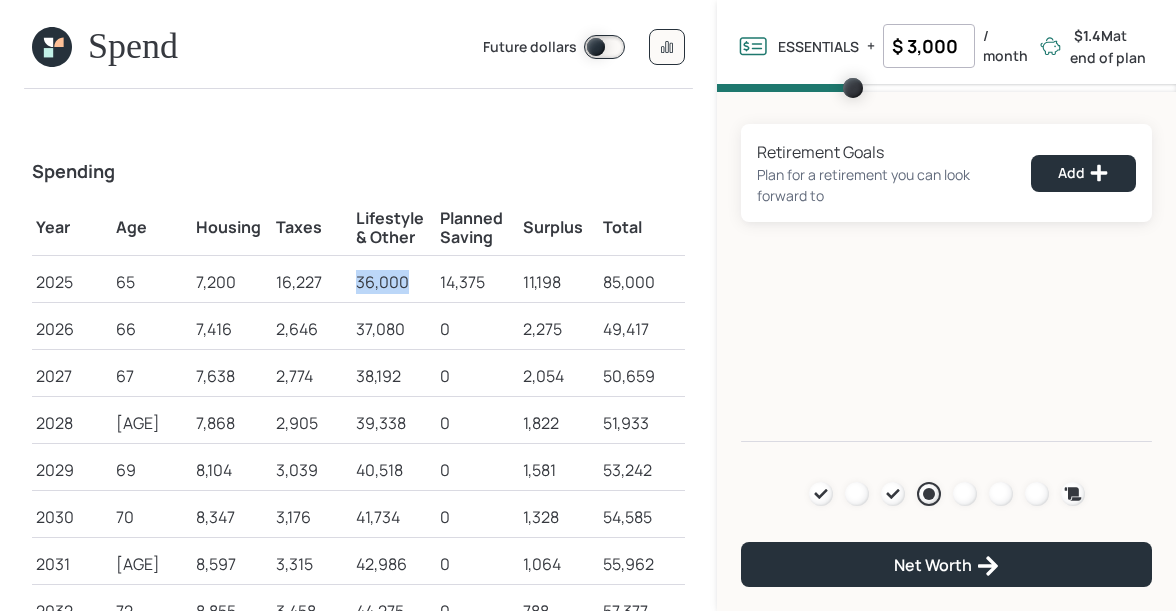 drag, startPoint x: 355, startPoint y: 285, endPoint x: 422, endPoint y: 284, distance: 67.00746 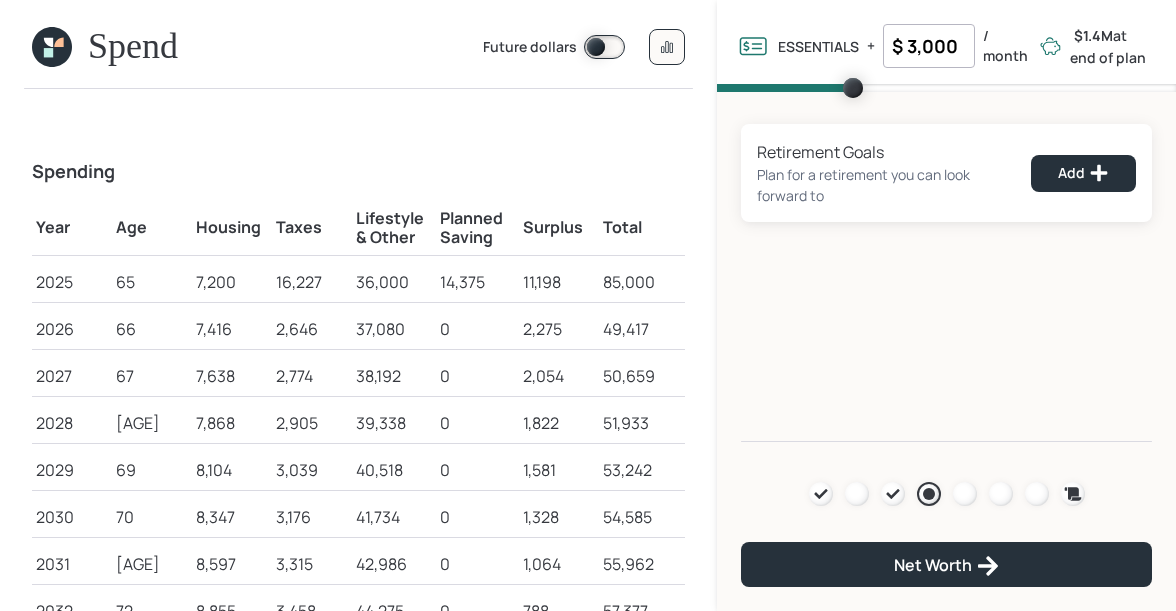 click at bounding box center (52, 47) 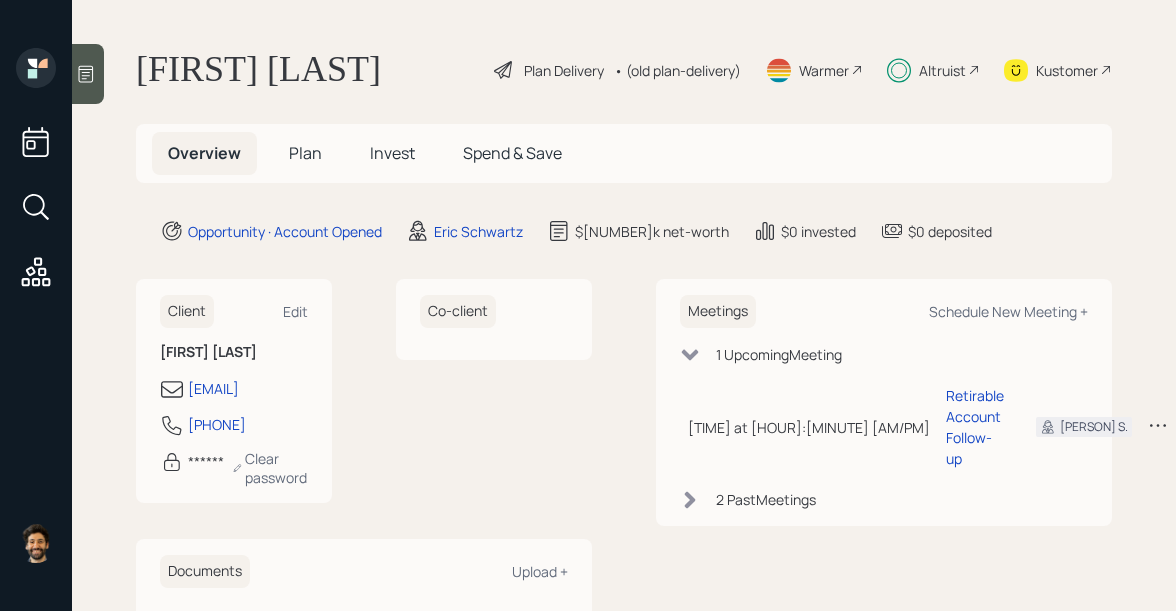 click on "Plan" at bounding box center (305, 153) 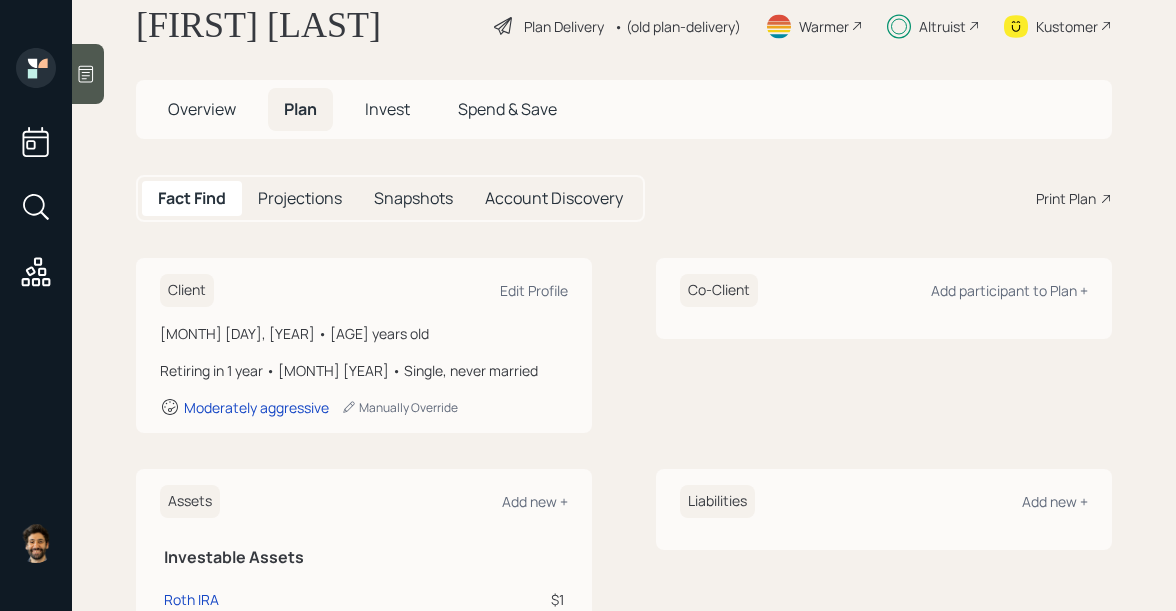 scroll, scrollTop: 0, scrollLeft: 0, axis: both 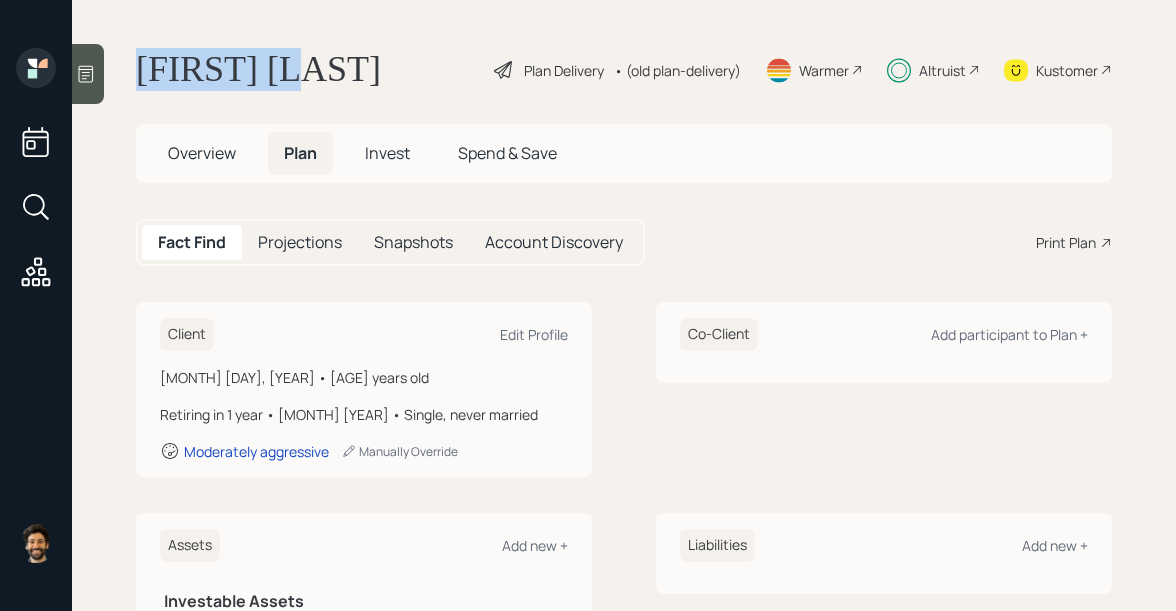 drag, startPoint x: 290, startPoint y: 71, endPoint x: 139, endPoint y: 70, distance: 151.00331 